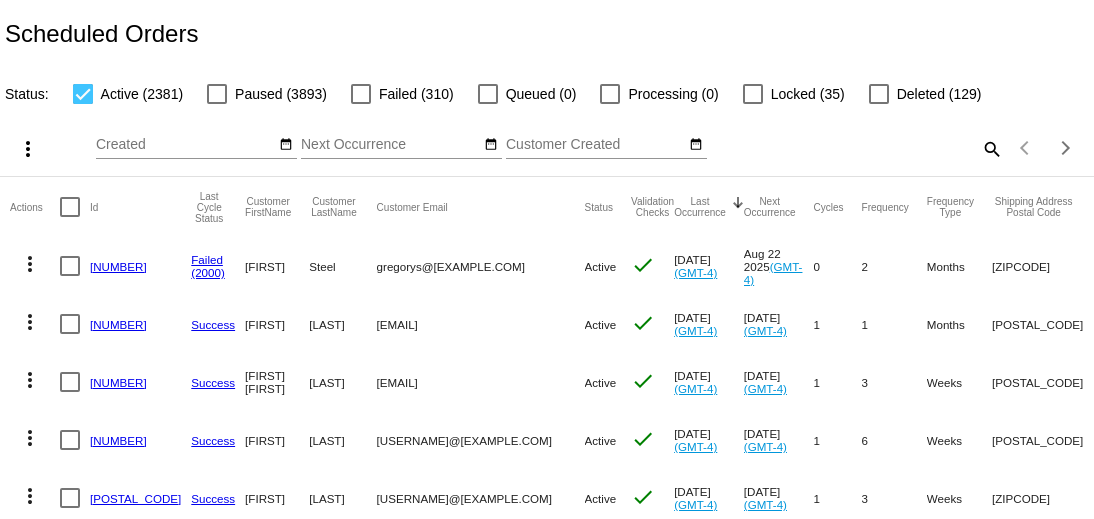 scroll, scrollTop: 0, scrollLeft: 0, axis: both 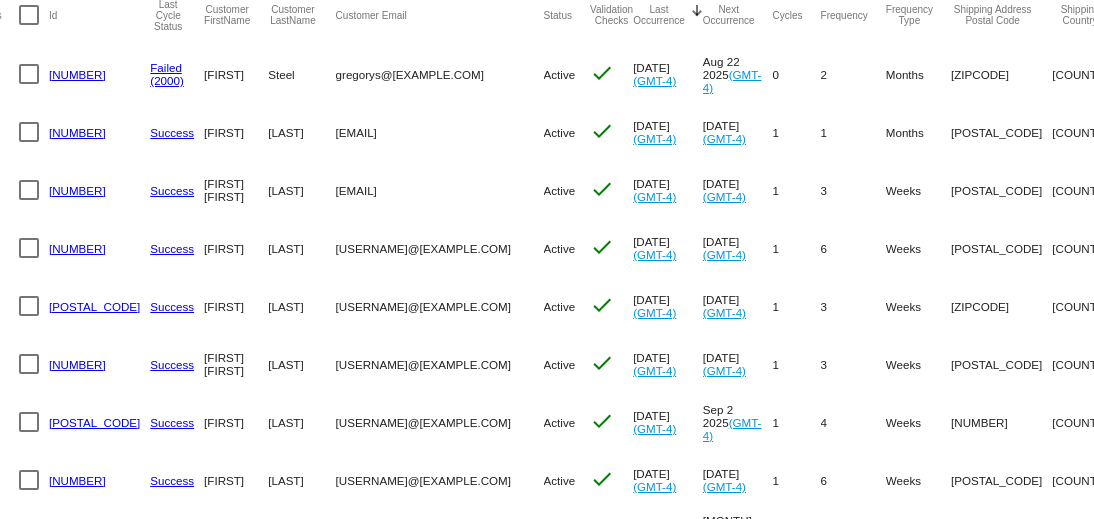click on "jeri.finnegan@gmail.com" 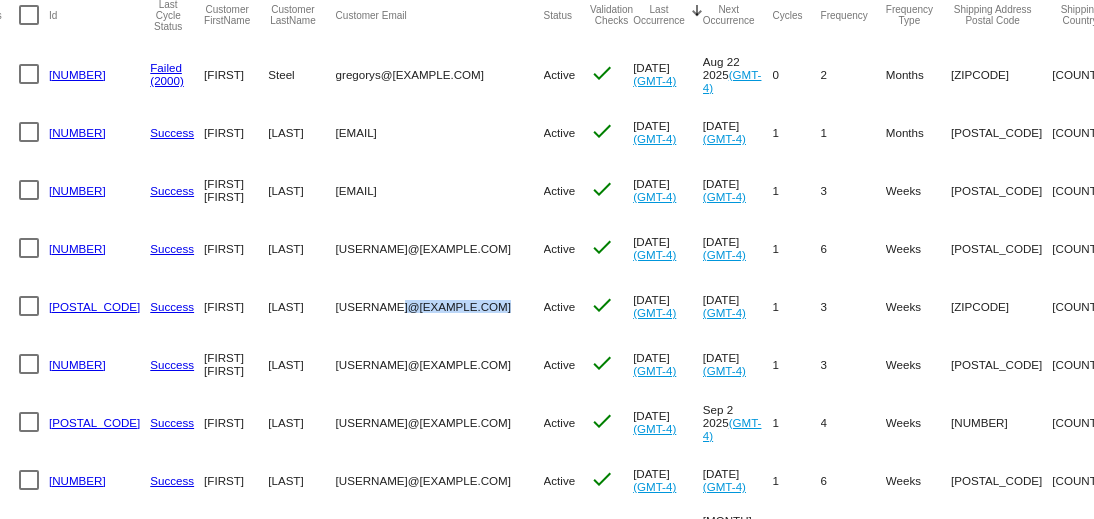 click on "jeri.finnegan@gmail.com" 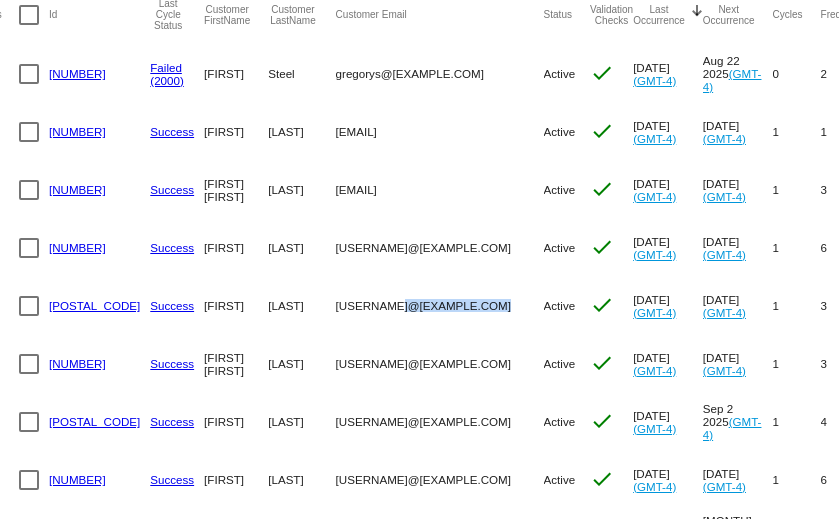 scroll, scrollTop: 192, scrollLeft: 0, axis: vertical 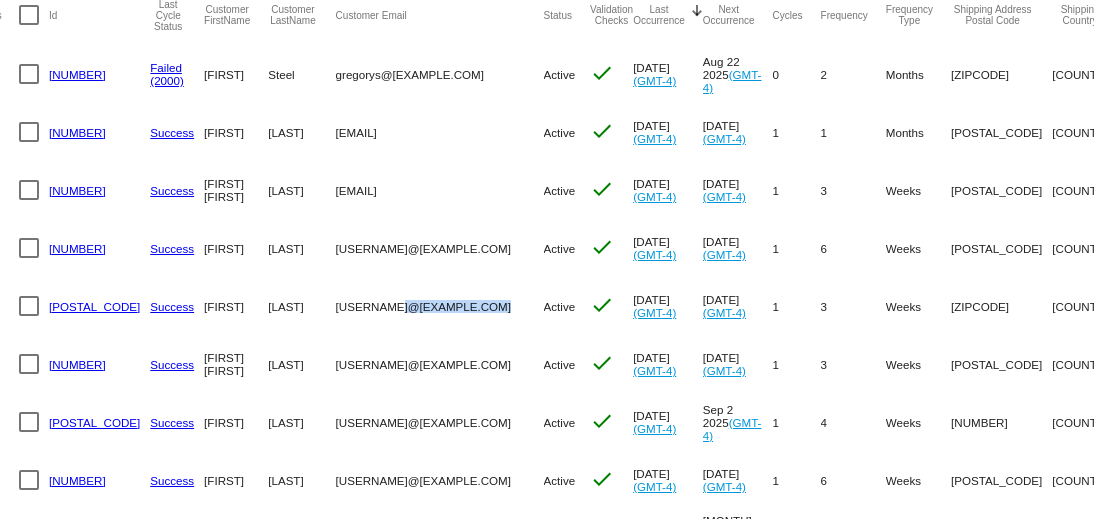 click on "nathaniel.d.carr@gmail.com" 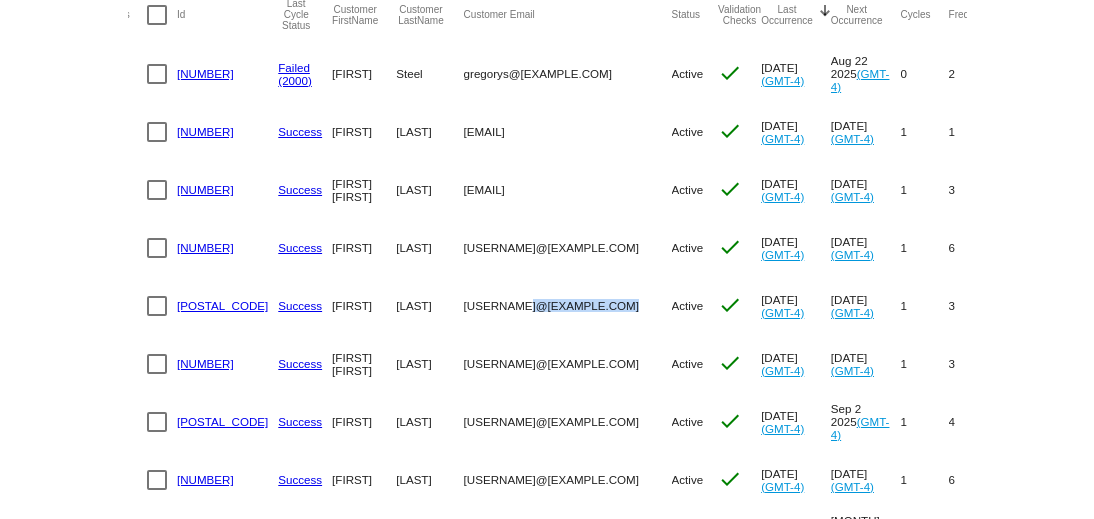 scroll, scrollTop: 192, scrollLeft: 0, axis: vertical 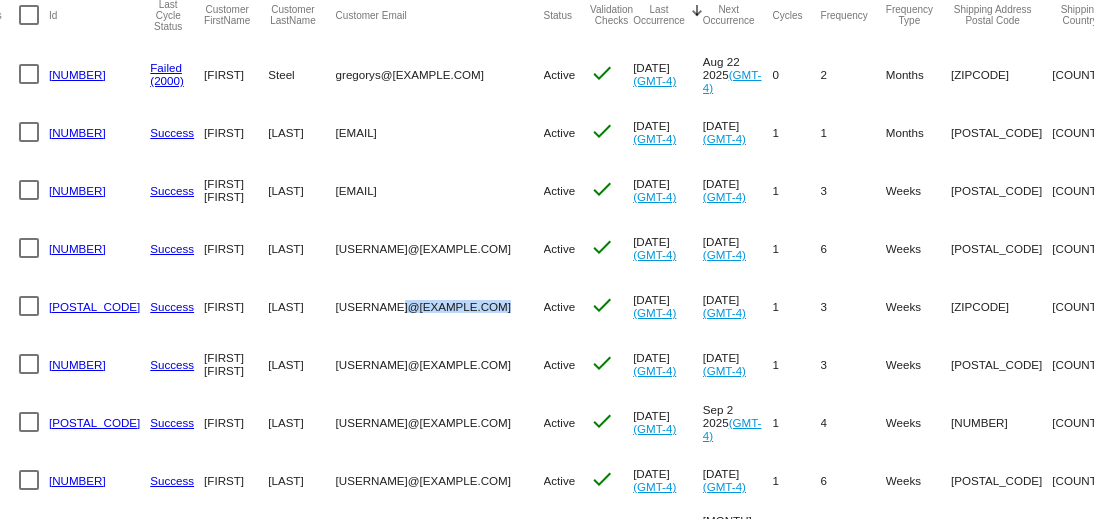 click on "eedickinson5@gmail.com" 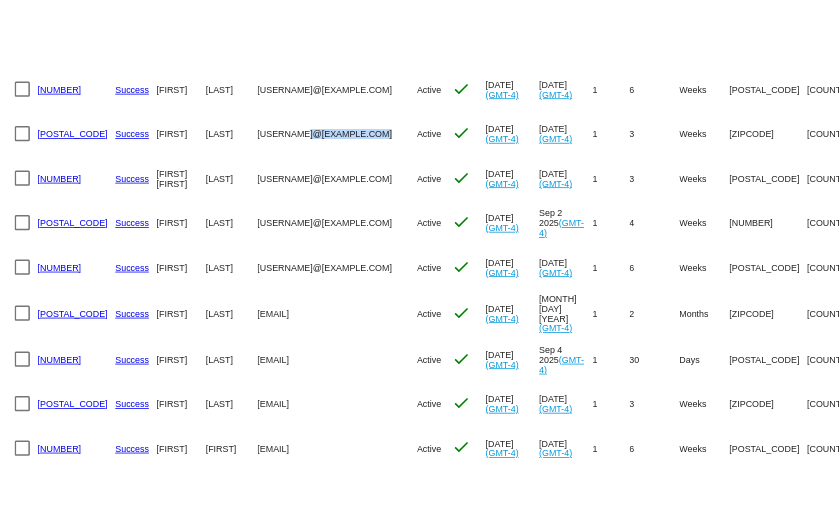 scroll, scrollTop: 412, scrollLeft: 0, axis: vertical 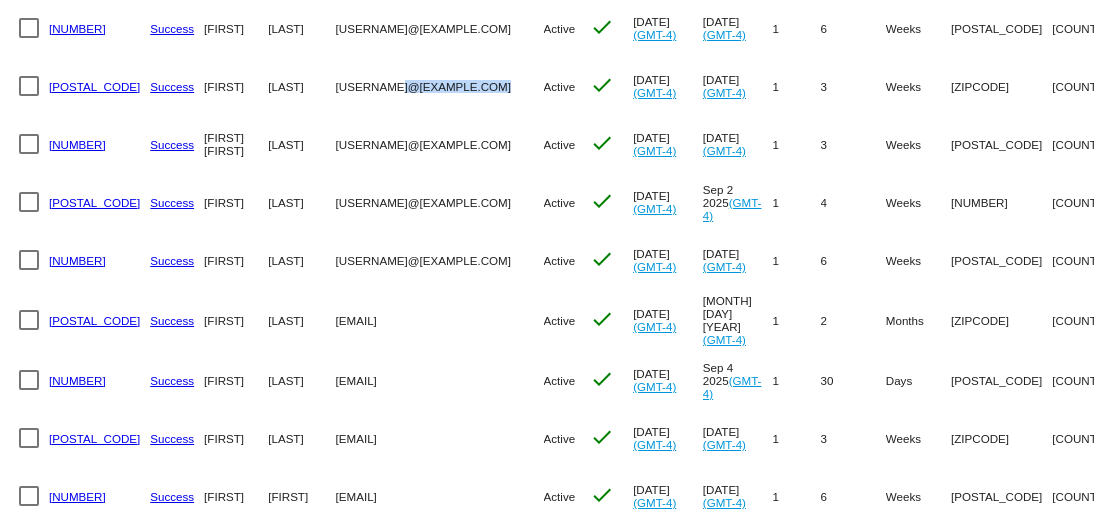 click on "larry@amynewman.net" 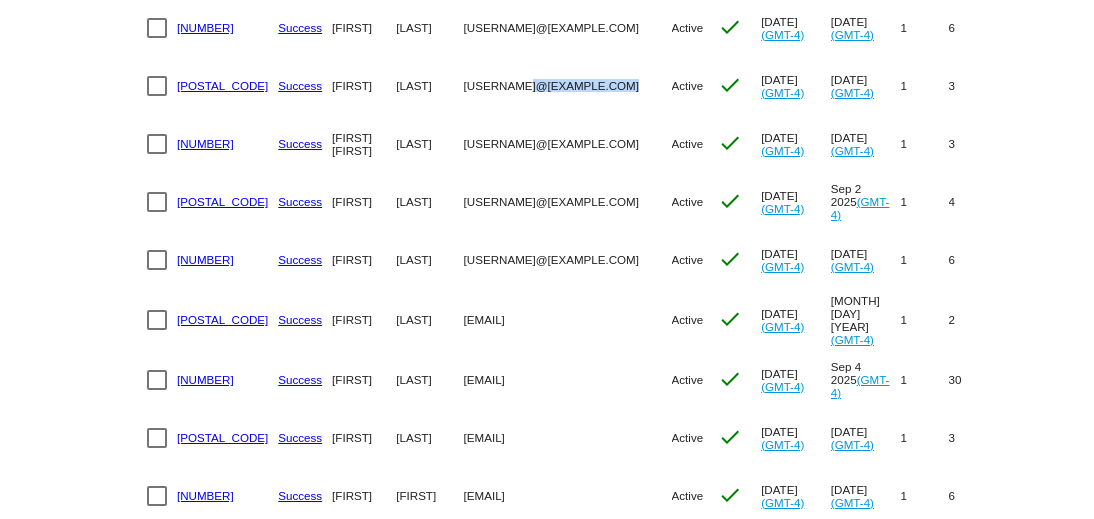 scroll, scrollTop: 412, scrollLeft: 0, axis: vertical 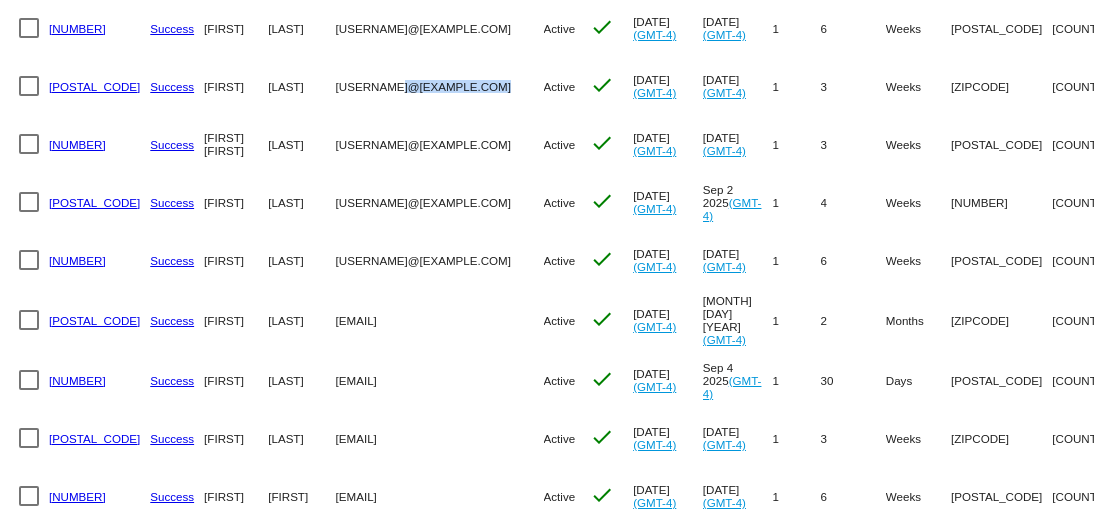 click on "jforth@centurylink.net" 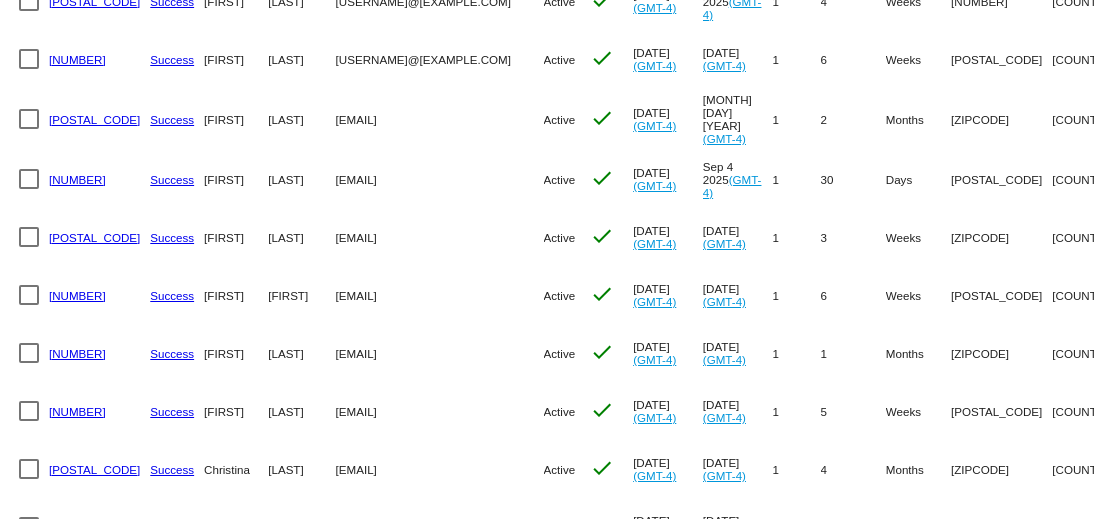 scroll, scrollTop: 619, scrollLeft: 0, axis: vertical 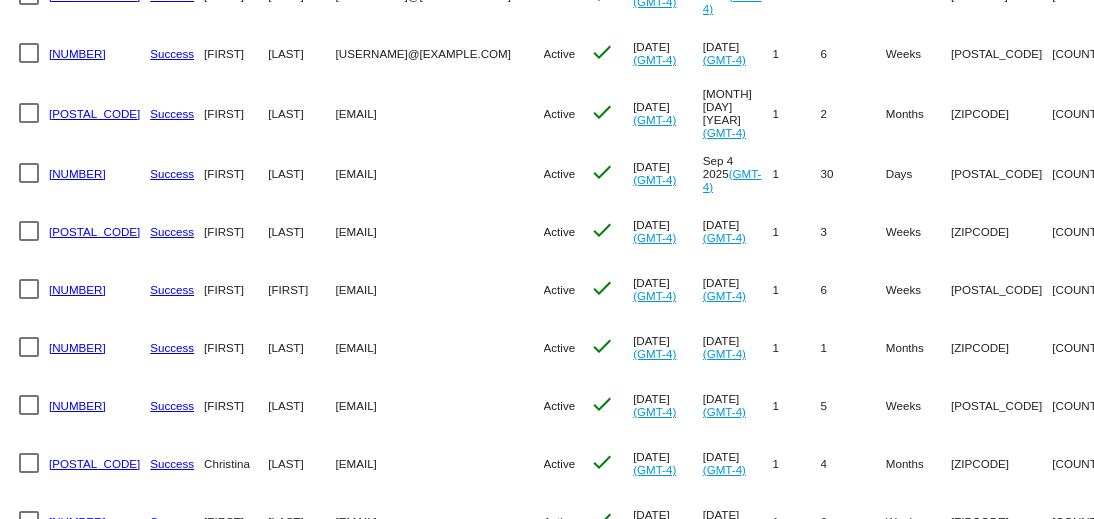 click on "mvaelas@proton.me" 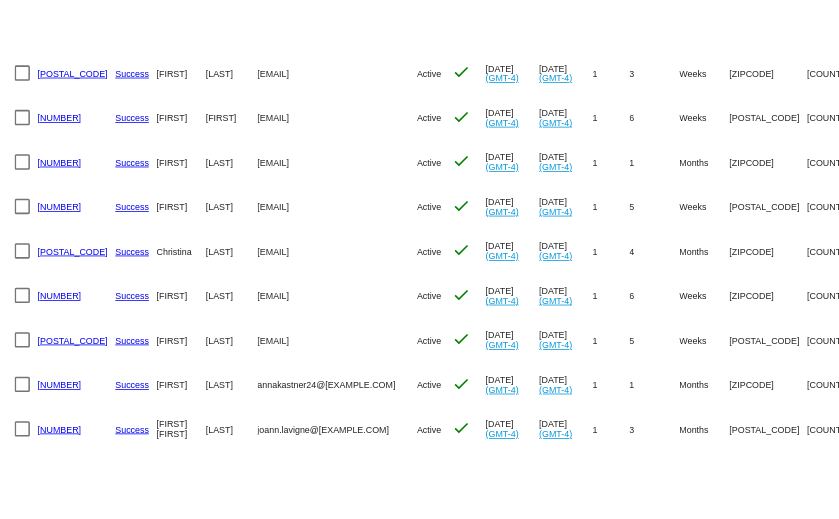 scroll, scrollTop: 854, scrollLeft: 0, axis: vertical 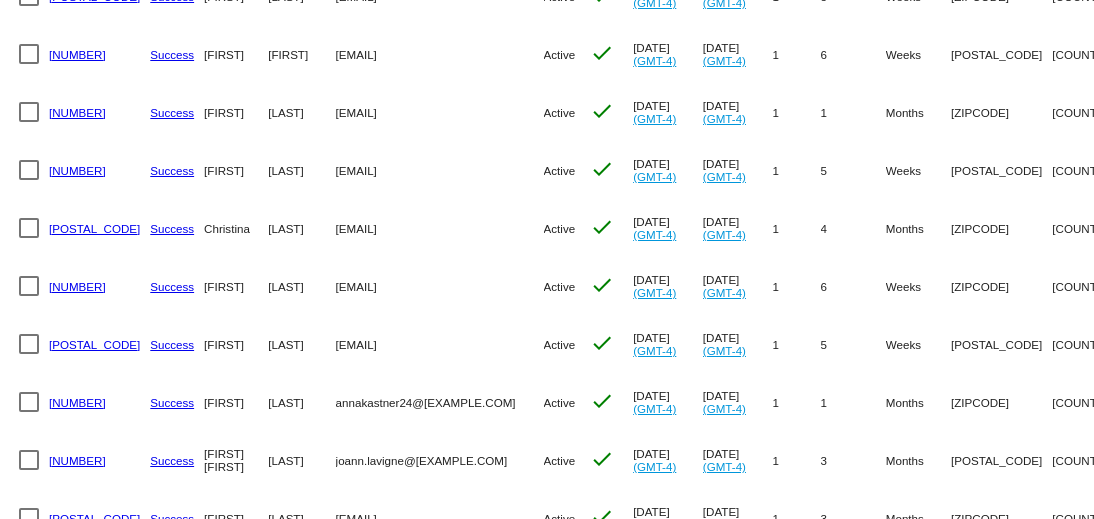 drag, startPoint x: 290, startPoint y: 281, endPoint x: 430, endPoint y: 291, distance: 140.35669 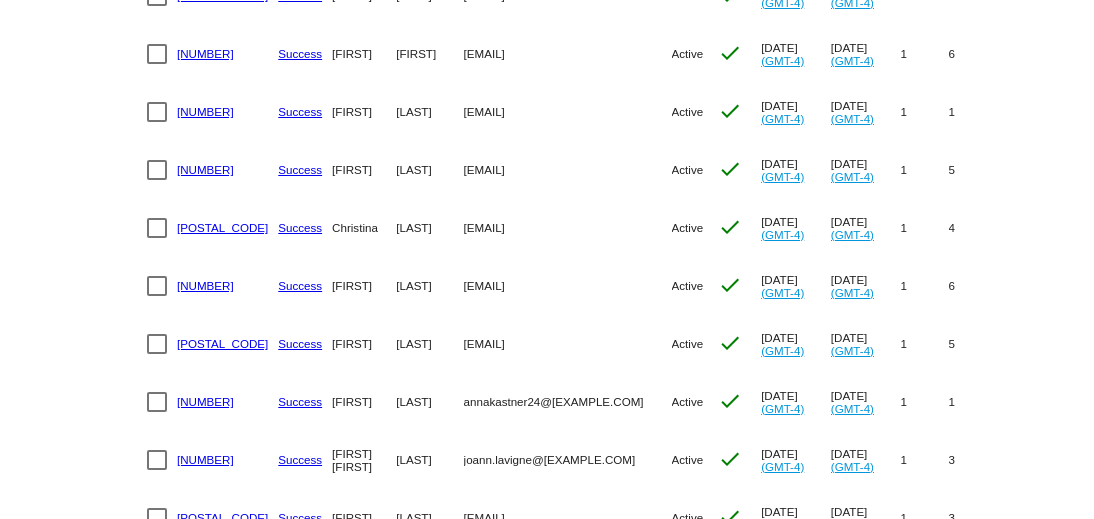 scroll, scrollTop: 854, scrollLeft: 0, axis: vertical 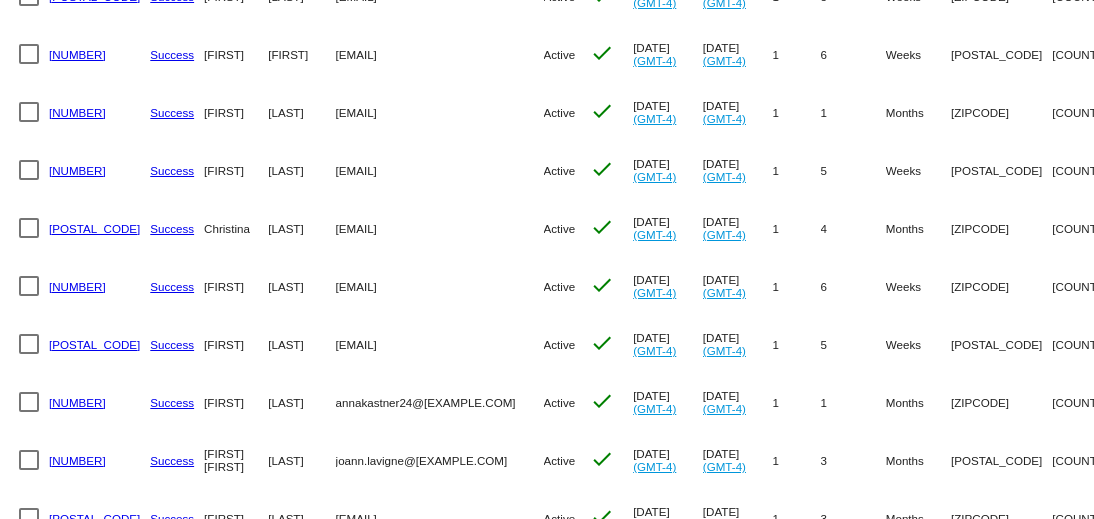 click on "gratefulhart@gmail.com" 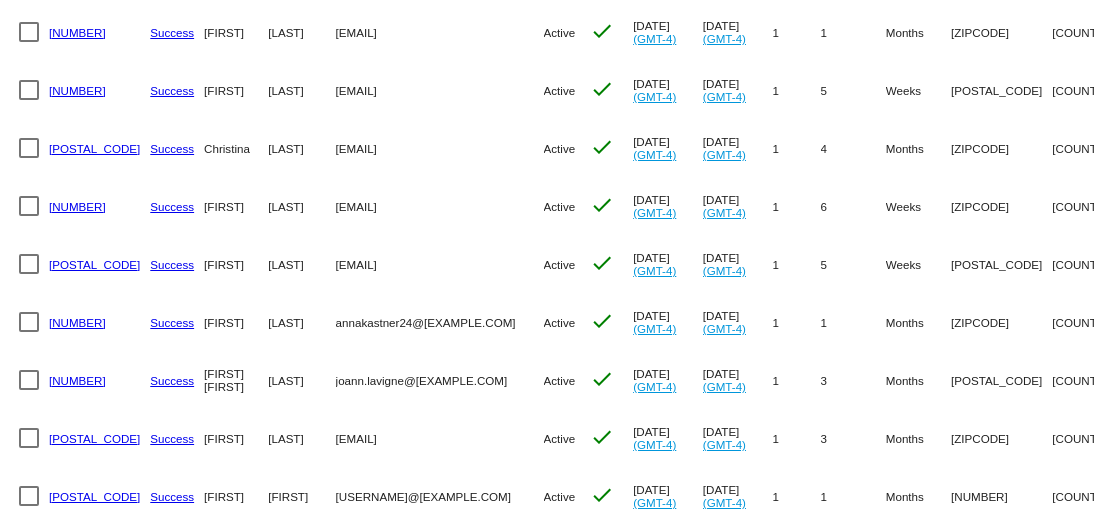 scroll, scrollTop: 936, scrollLeft: 0, axis: vertical 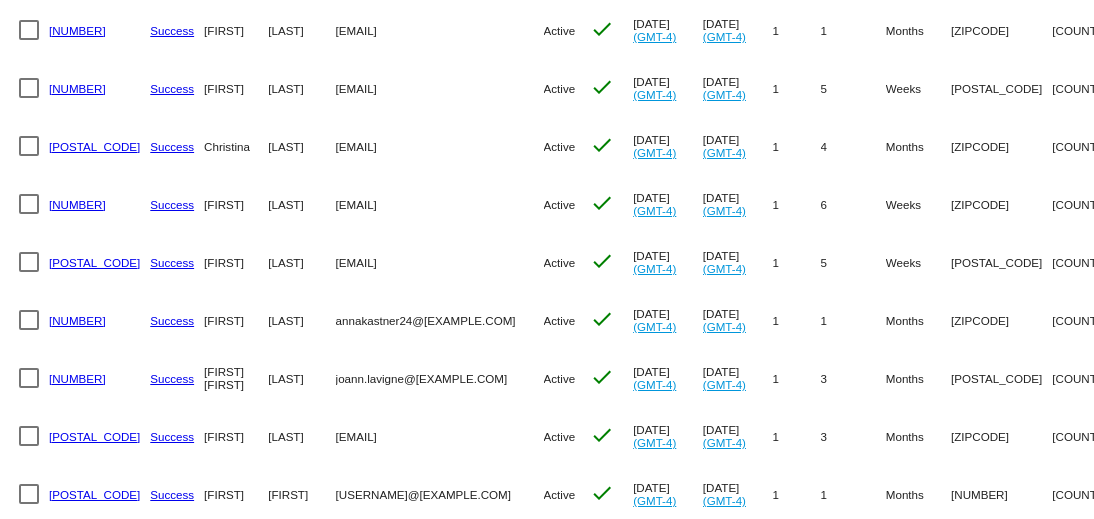 click on "joann.lavigne@icloud.com" 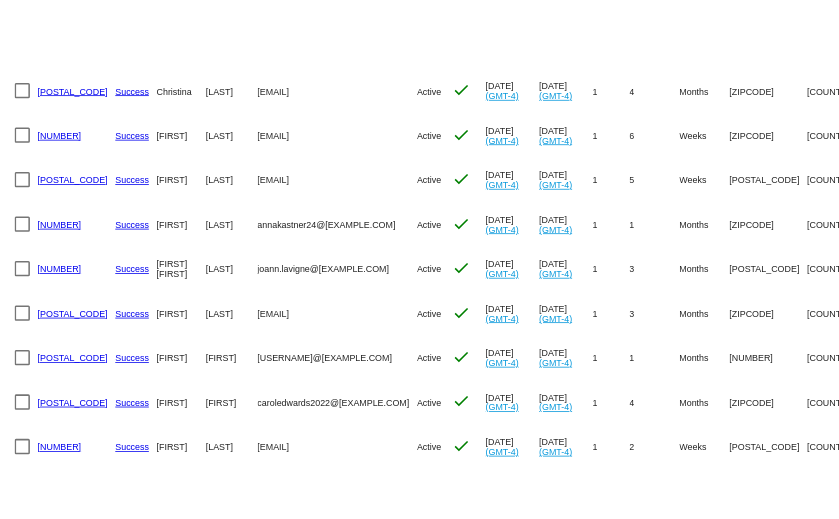 scroll, scrollTop: 1046, scrollLeft: 0, axis: vertical 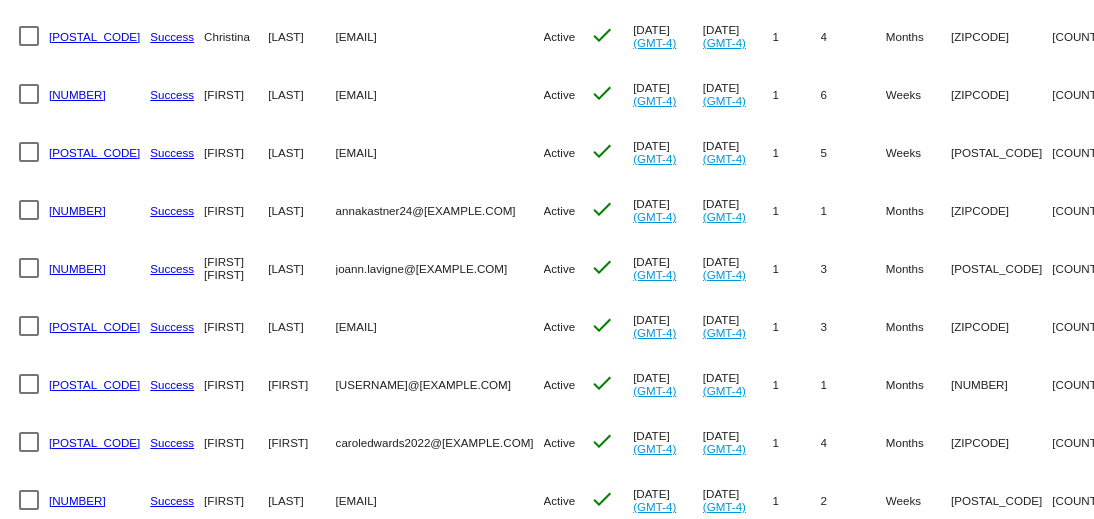 drag, startPoint x: 293, startPoint y: 326, endPoint x: 429, endPoint y: 324, distance: 136.01471 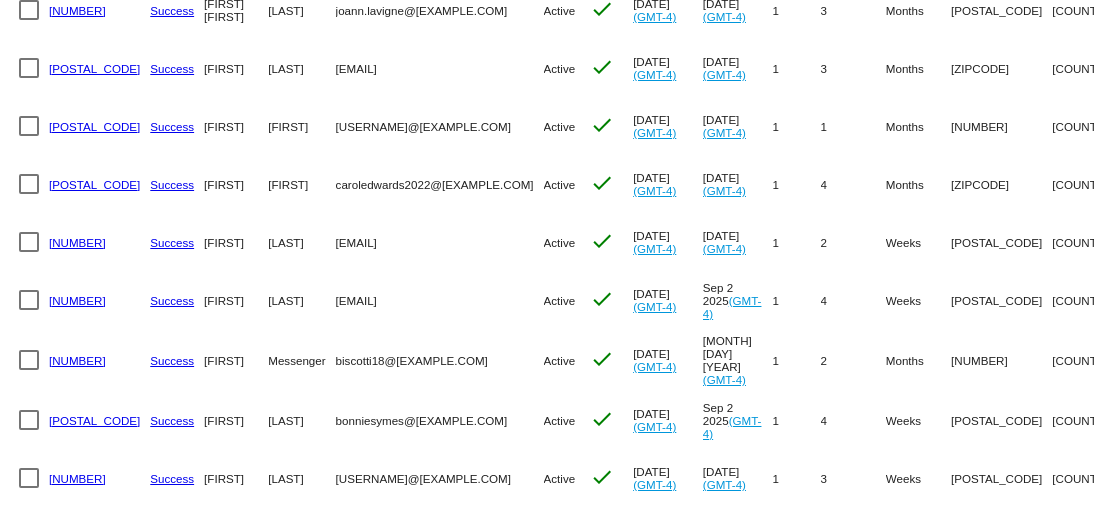 scroll, scrollTop: 1307, scrollLeft: 0, axis: vertical 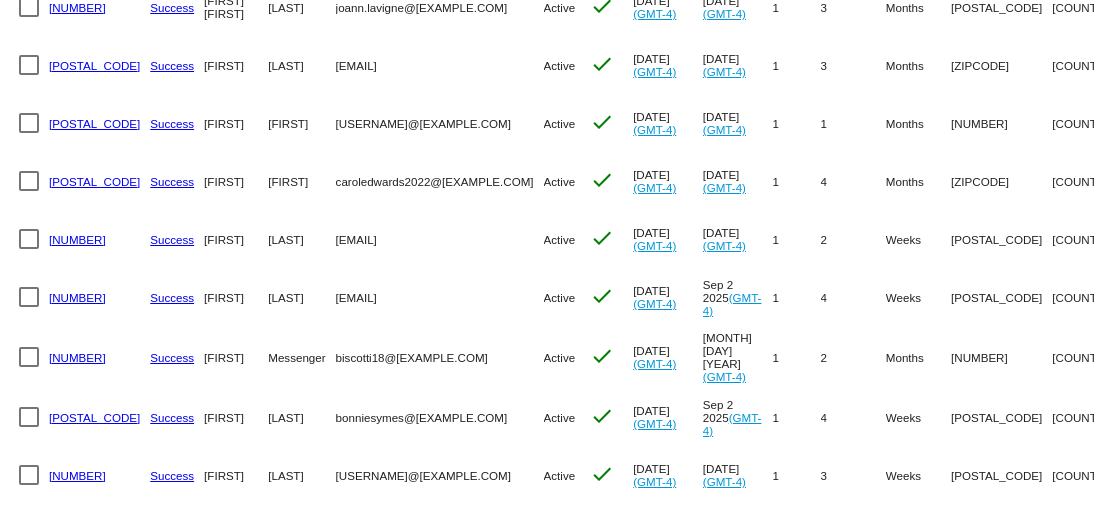 click on "bonniesymes@gmail.com" 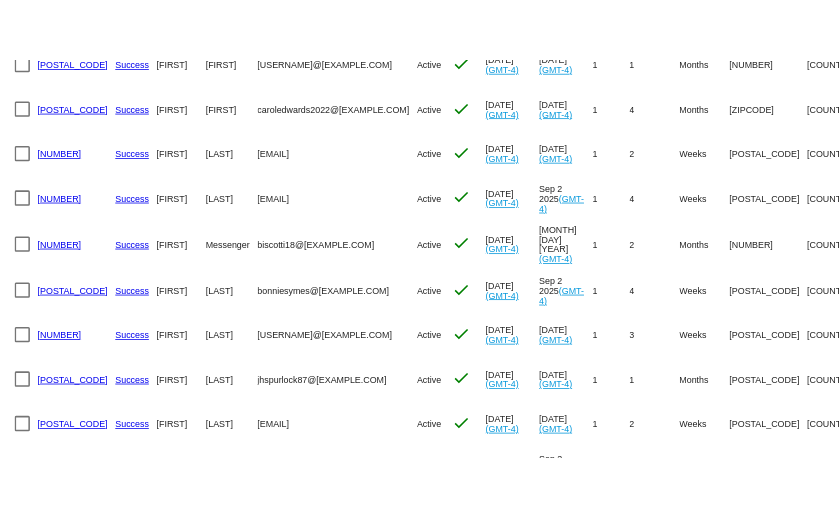 scroll, scrollTop: 1442, scrollLeft: 0, axis: vertical 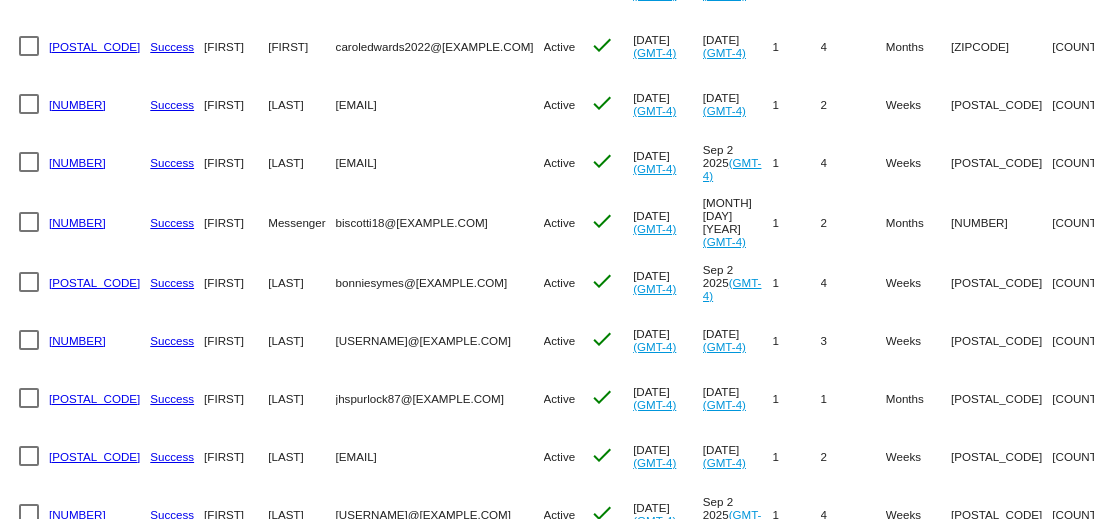 click on "jhspurlock87@gmail.com" 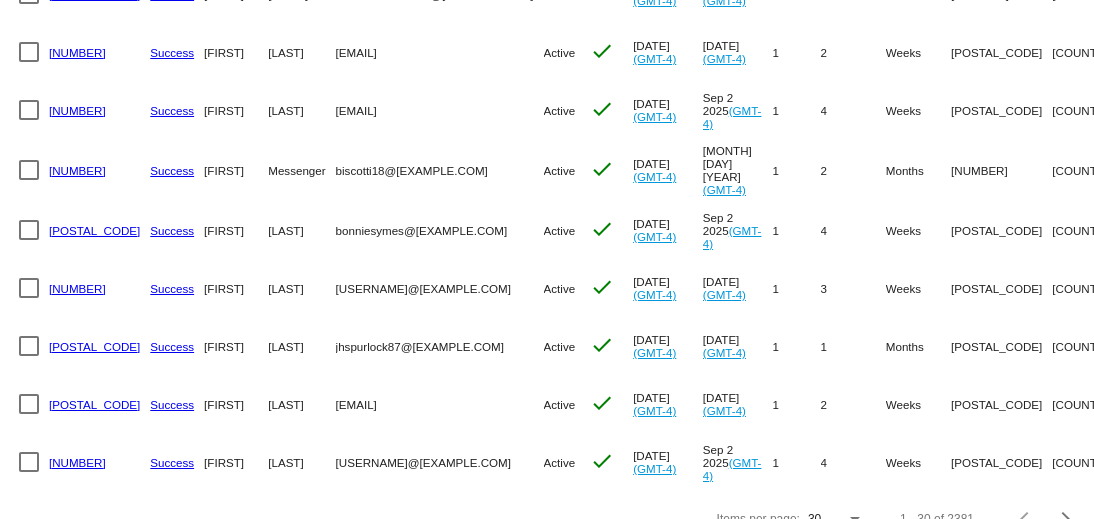 scroll, scrollTop: 1515, scrollLeft: 0, axis: vertical 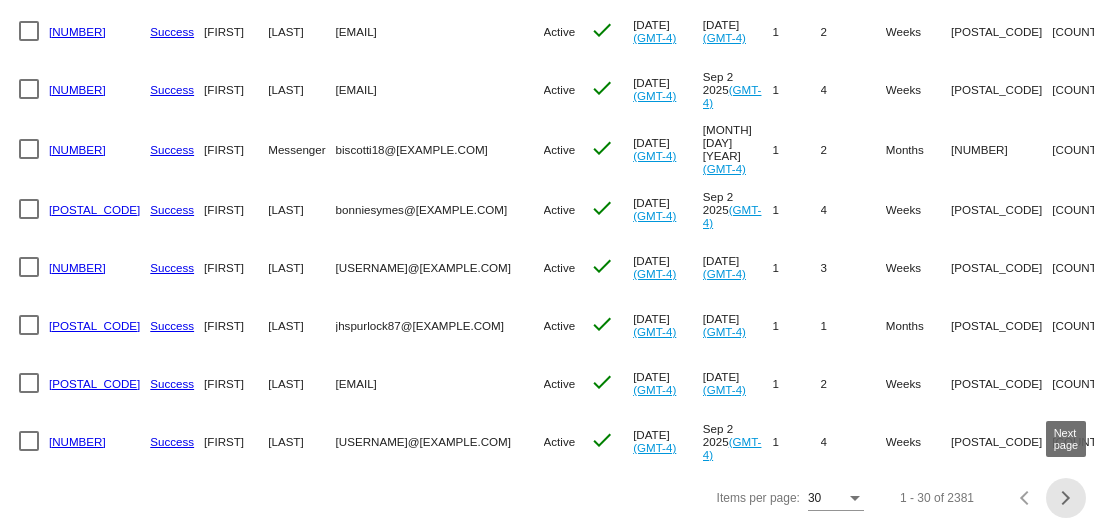 click 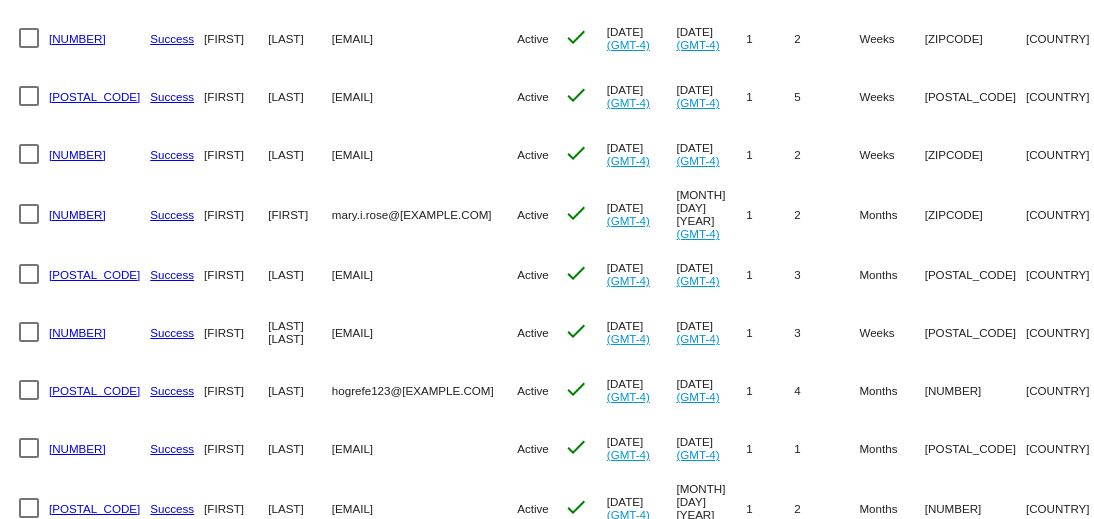 scroll, scrollTop: 0, scrollLeft: 0, axis: both 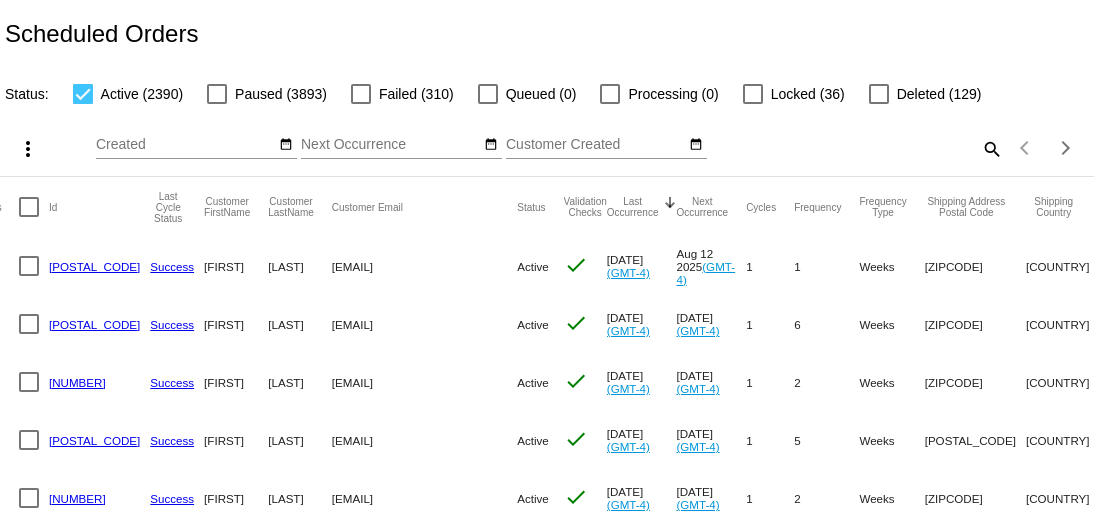 click on "cathybreiner@gmail.com" 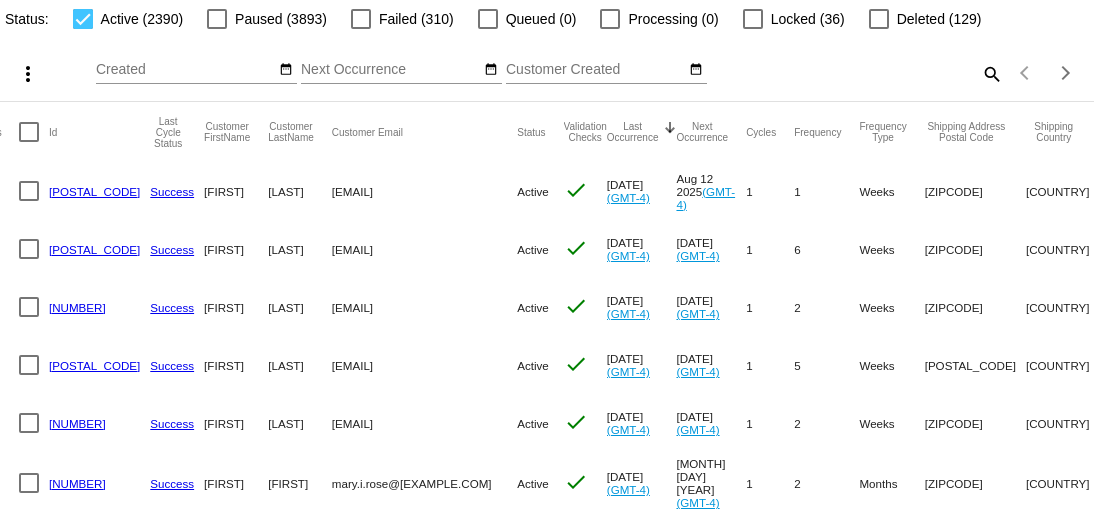 scroll, scrollTop: 97, scrollLeft: 0, axis: vertical 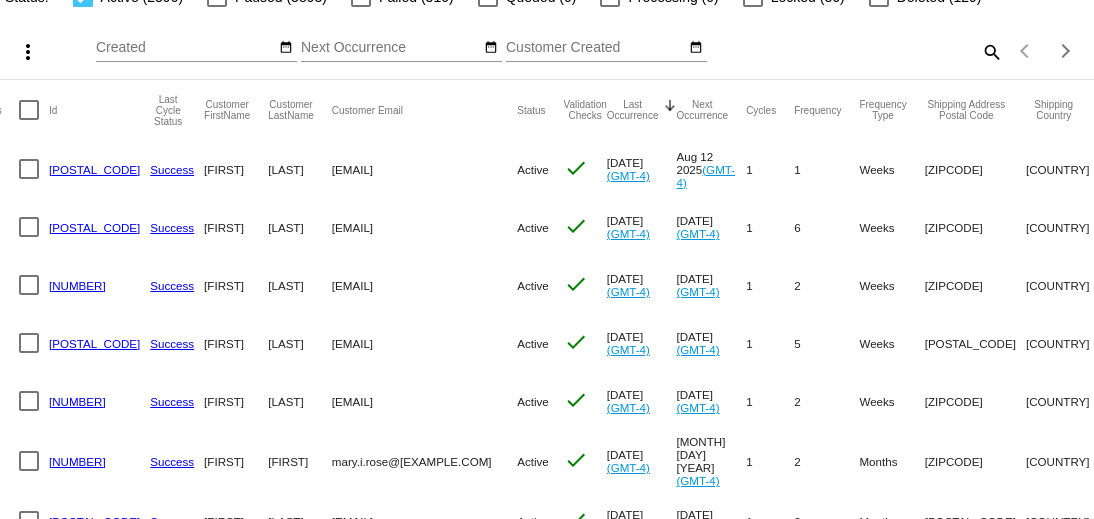 click on "amandadasse@gmail.com" 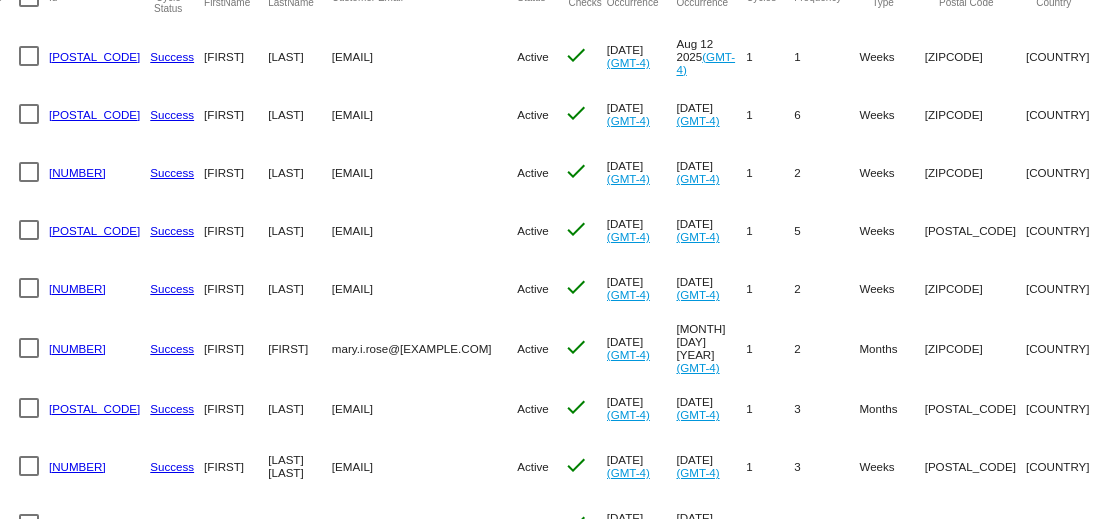 scroll, scrollTop: 219, scrollLeft: 0, axis: vertical 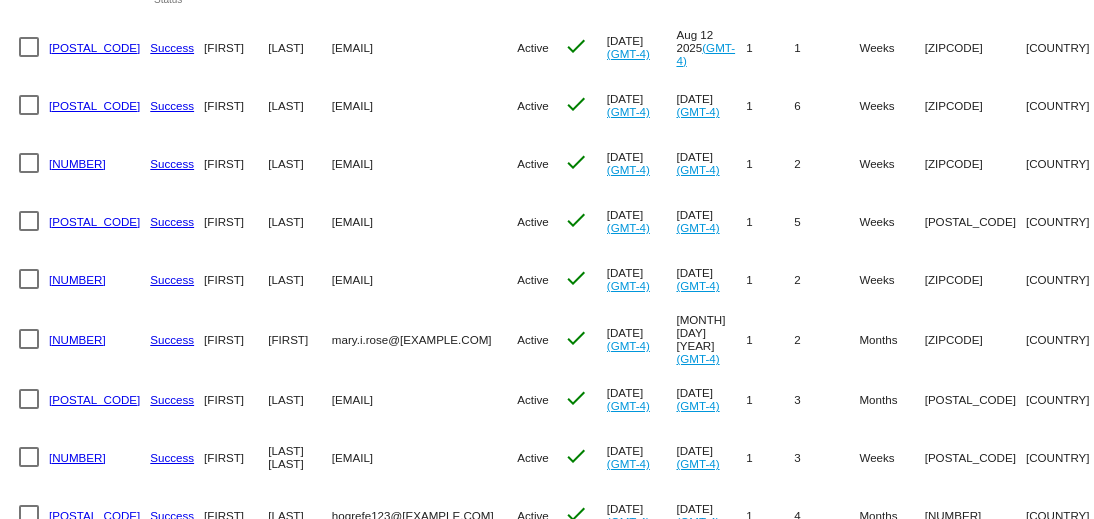 click on "m.zamudioarko@icloud.com" 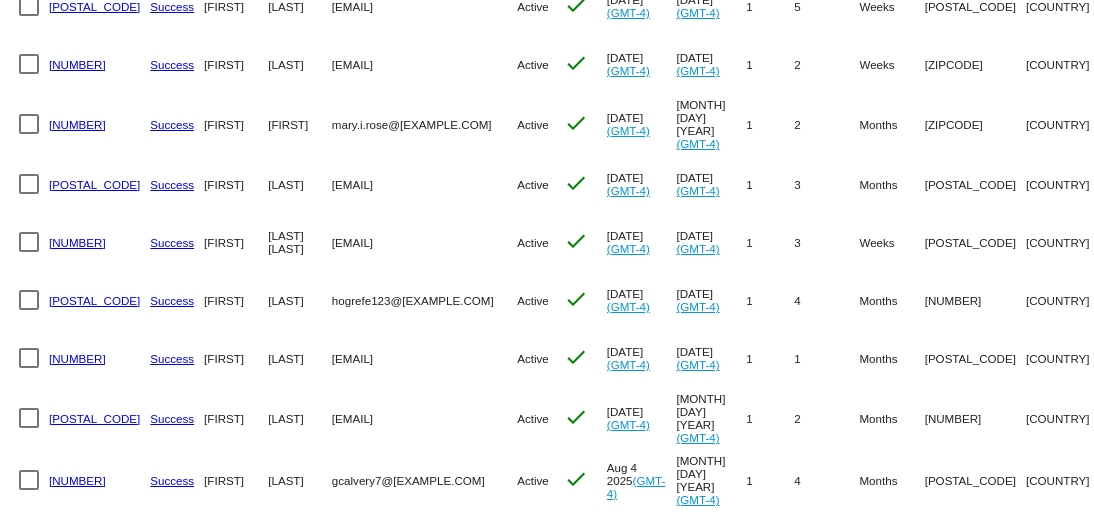 scroll, scrollTop: 437, scrollLeft: 0, axis: vertical 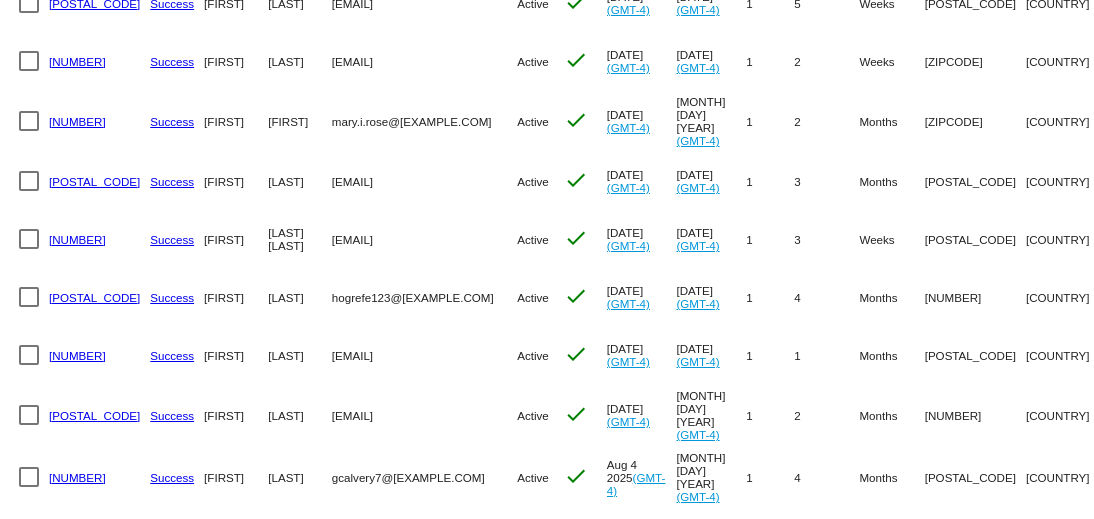 click on "wellnessjourneys@gmail.com" 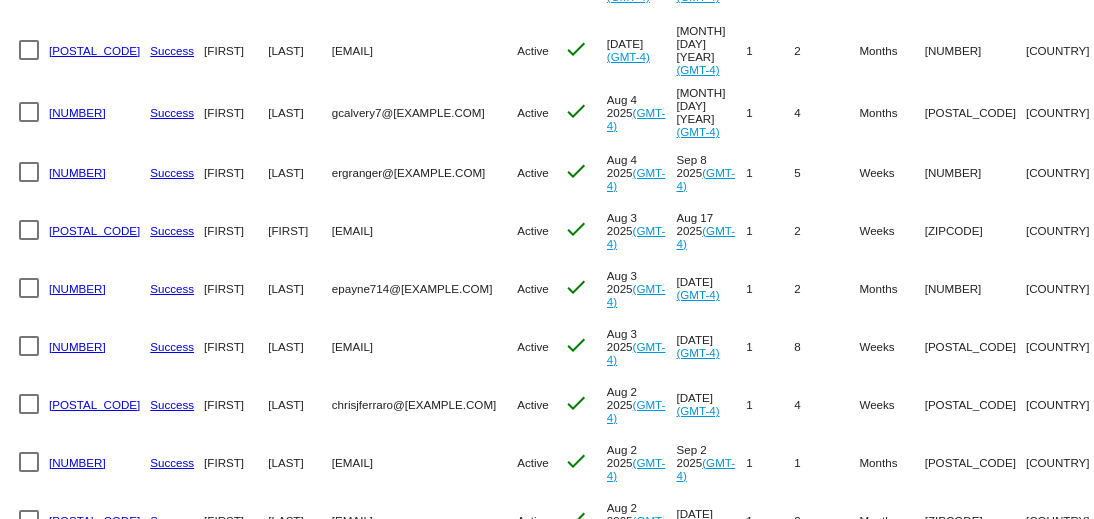 scroll, scrollTop: 801, scrollLeft: 0, axis: vertical 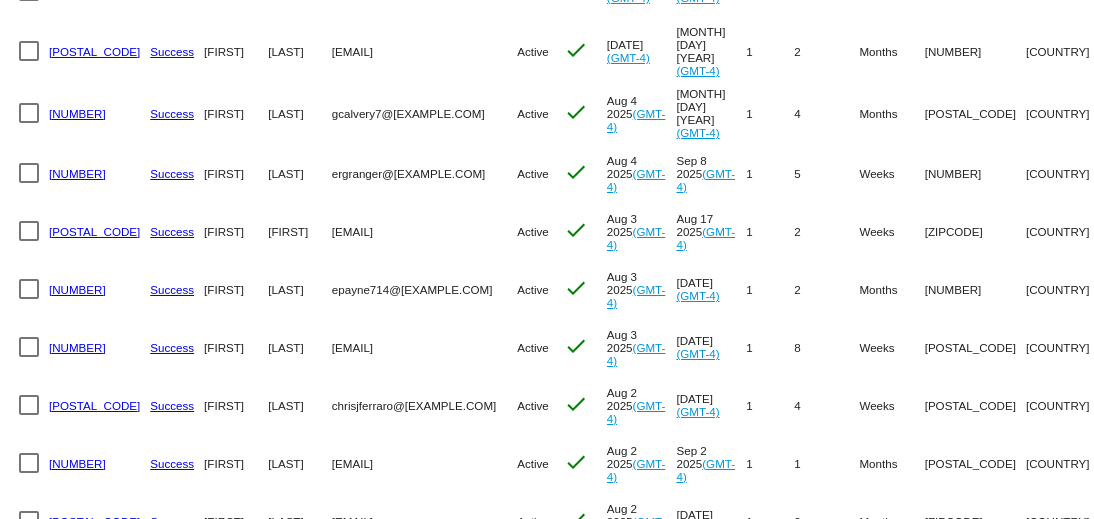 click on "extra.rita3@gmail.com" 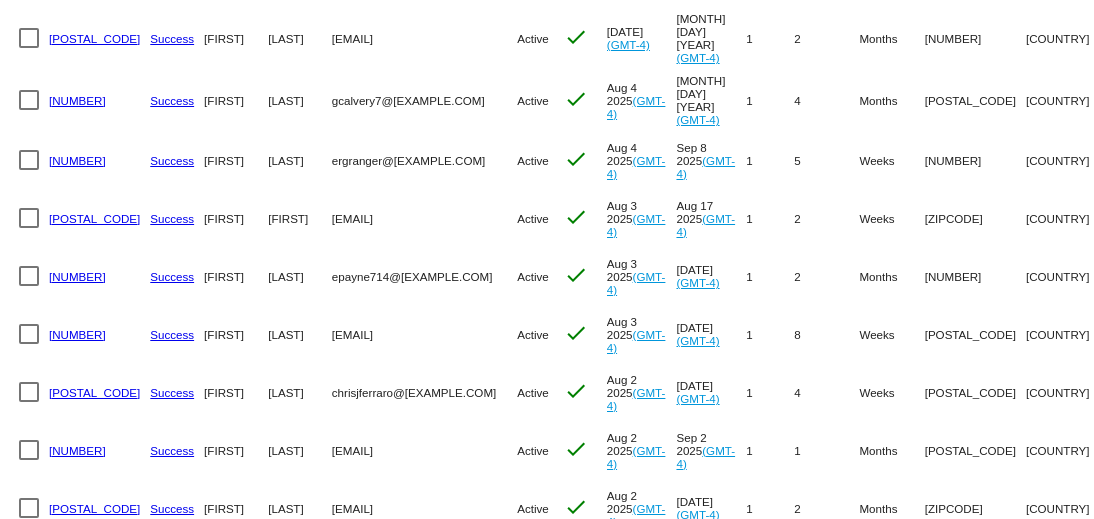 scroll, scrollTop: 821, scrollLeft: 0, axis: vertical 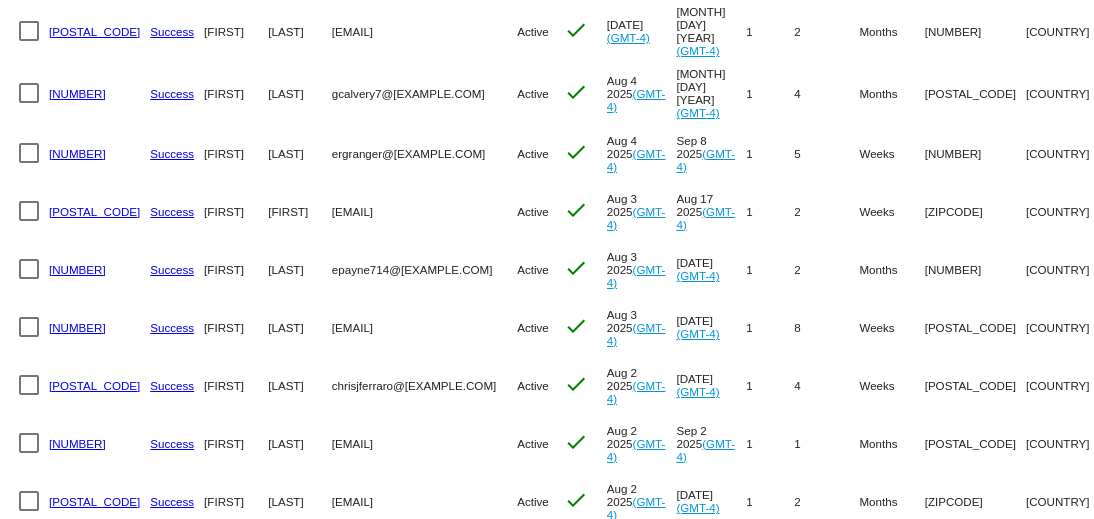 click on "tristan1999@gmail.com" 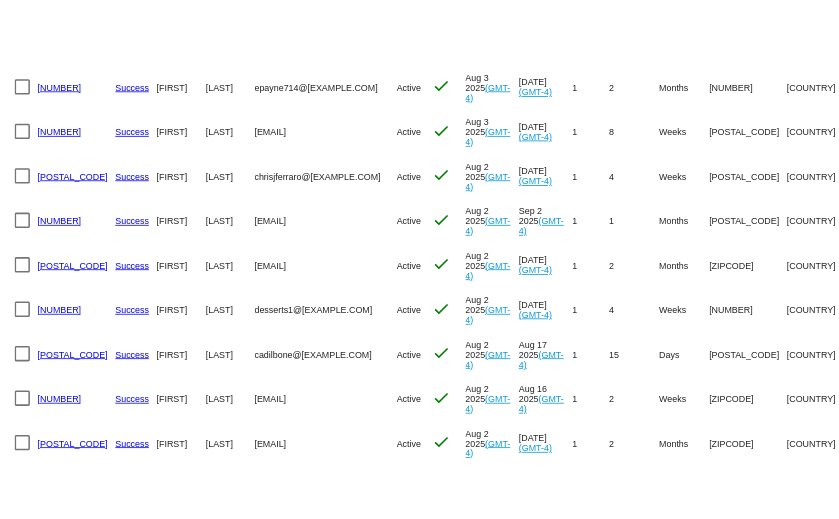 scroll, scrollTop: 1058, scrollLeft: 0, axis: vertical 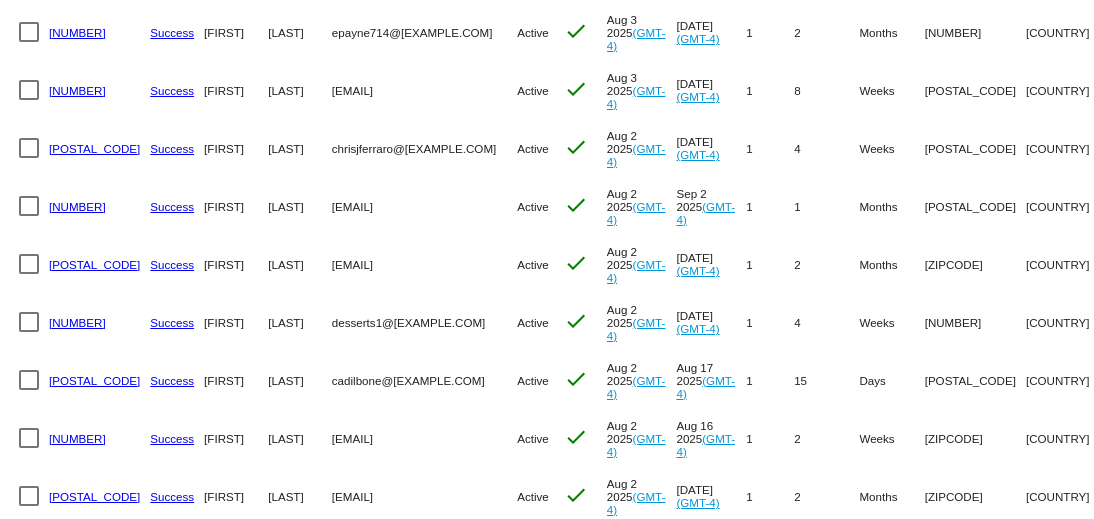 click on "cadilbone@gmail.com" 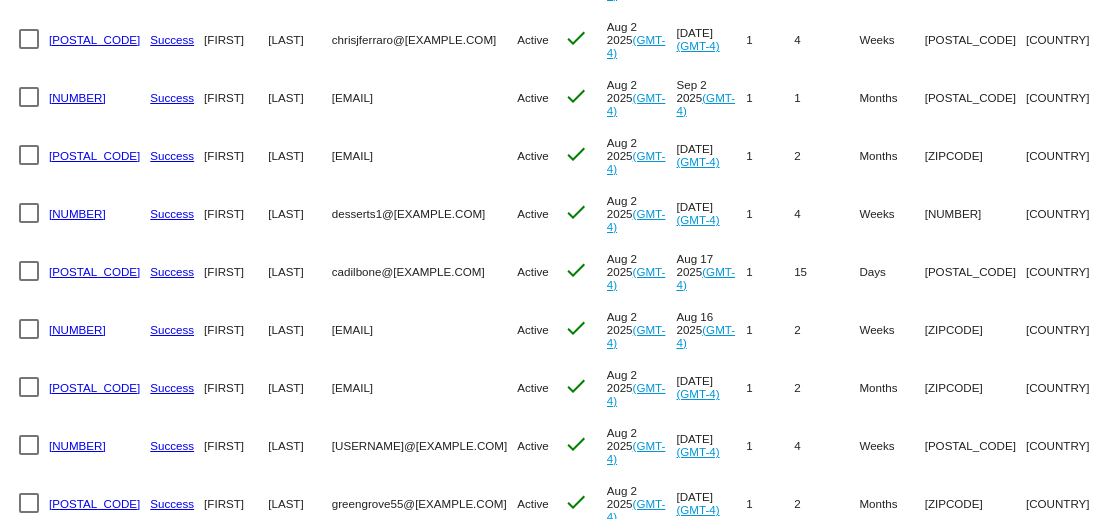 scroll, scrollTop: 1170, scrollLeft: 0, axis: vertical 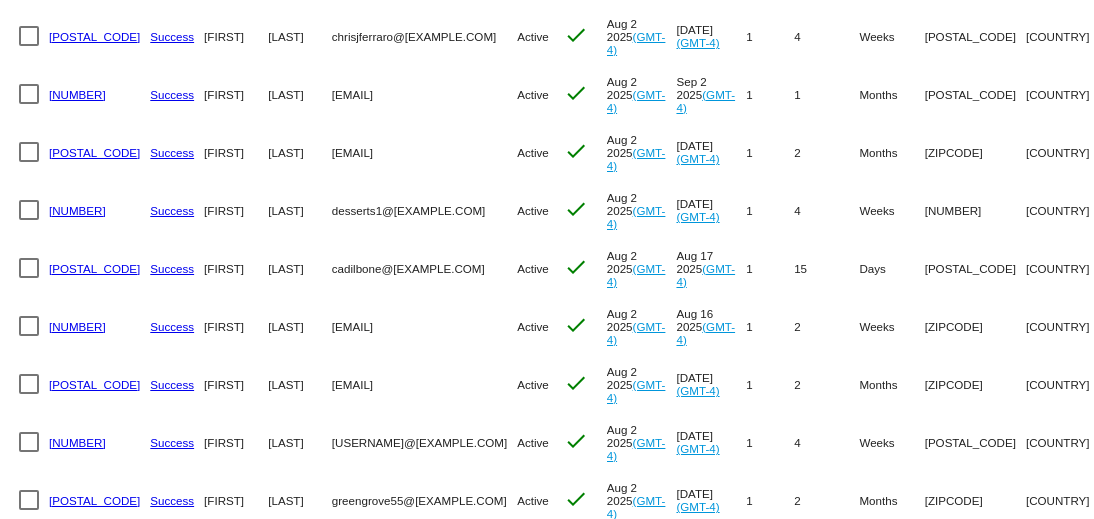 click on "anika.yeley@gmail.com" 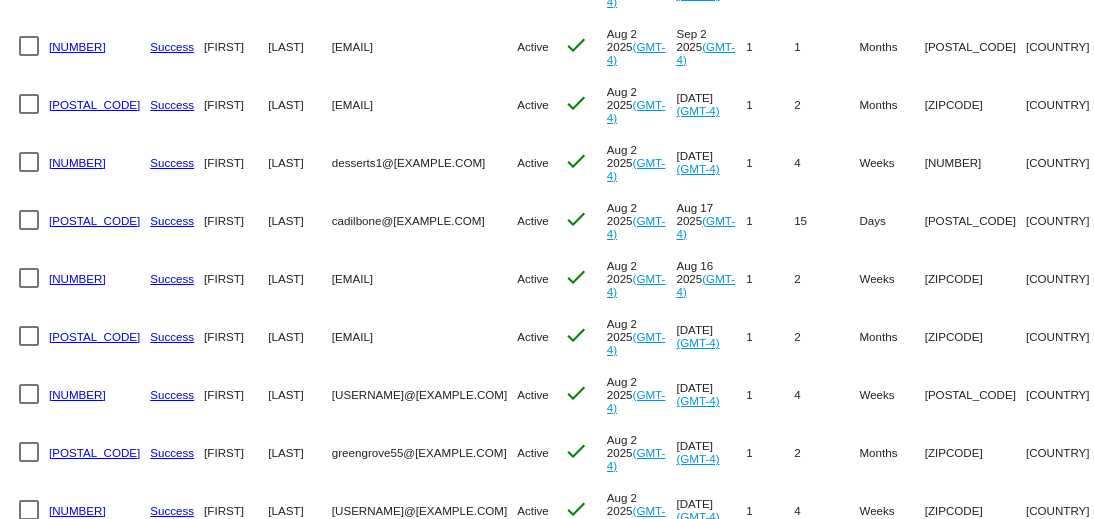 scroll, scrollTop: 1224, scrollLeft: 0, axis: vertical 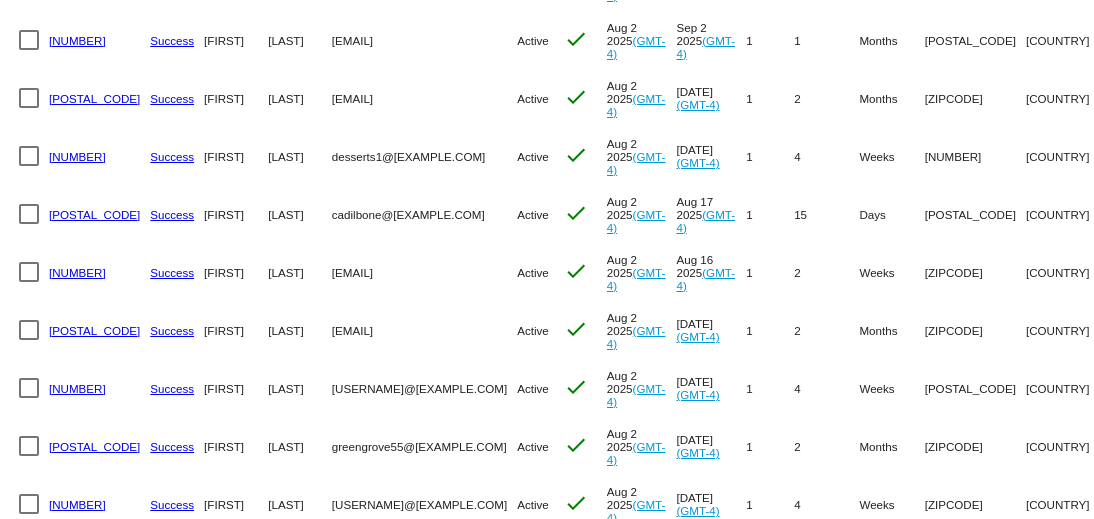 click on "greengrove55@comcast.net" 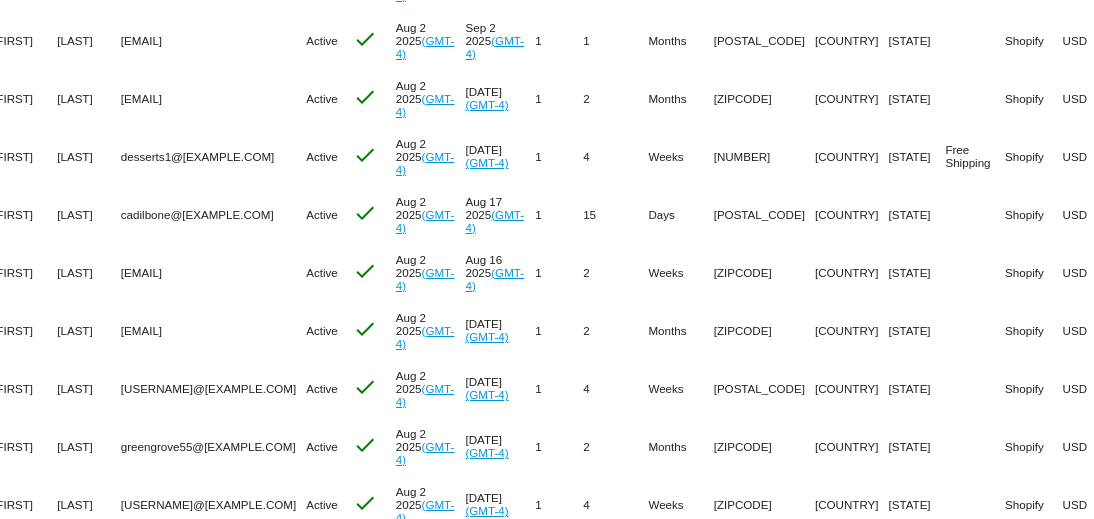 scroll, scrollTop: 0, scrollLeft: 388, axis: horizontal 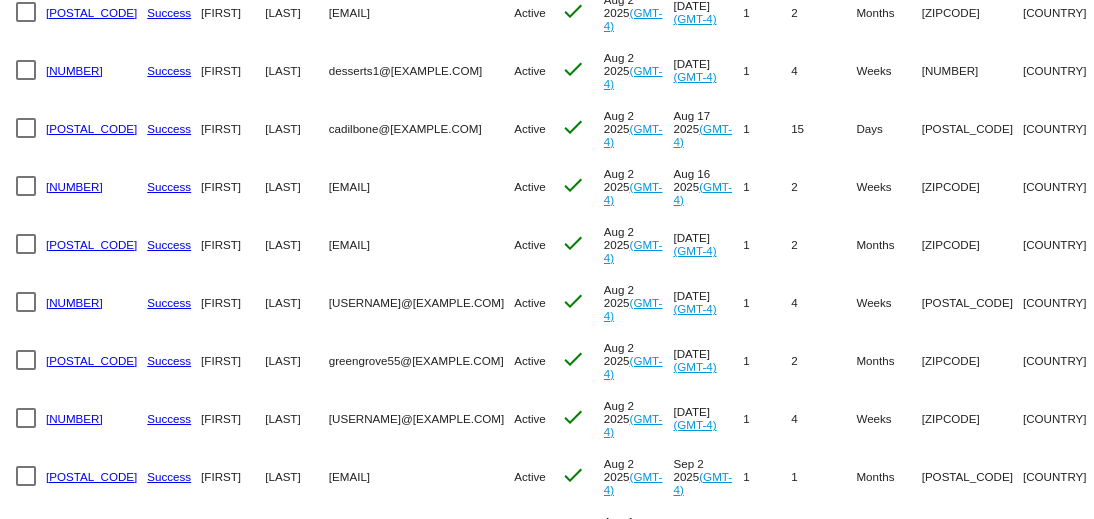 click on "cfdeppe@gmail.com" 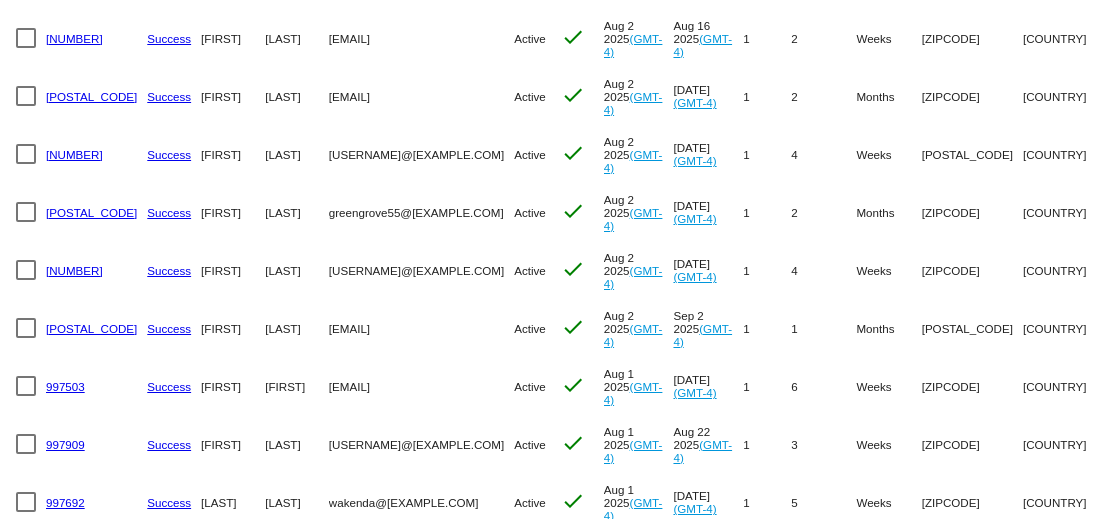 scroll, scrollTop: 1460, scrollLeft: 0, axis: vertical 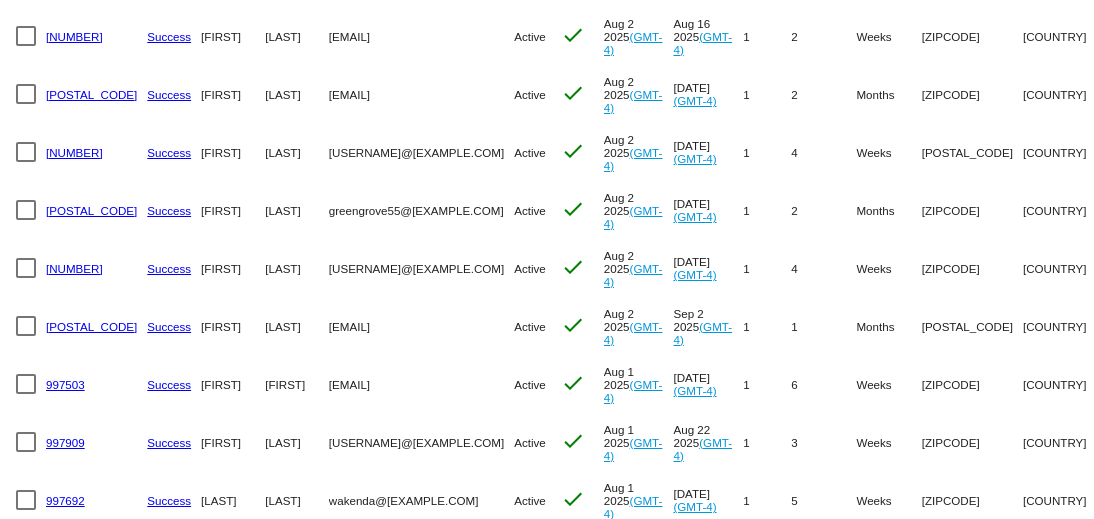 drag, startPoint x: 295, startPoint y: 374, endPoint x: 466, endPoint y: 376, distance: 171.01169 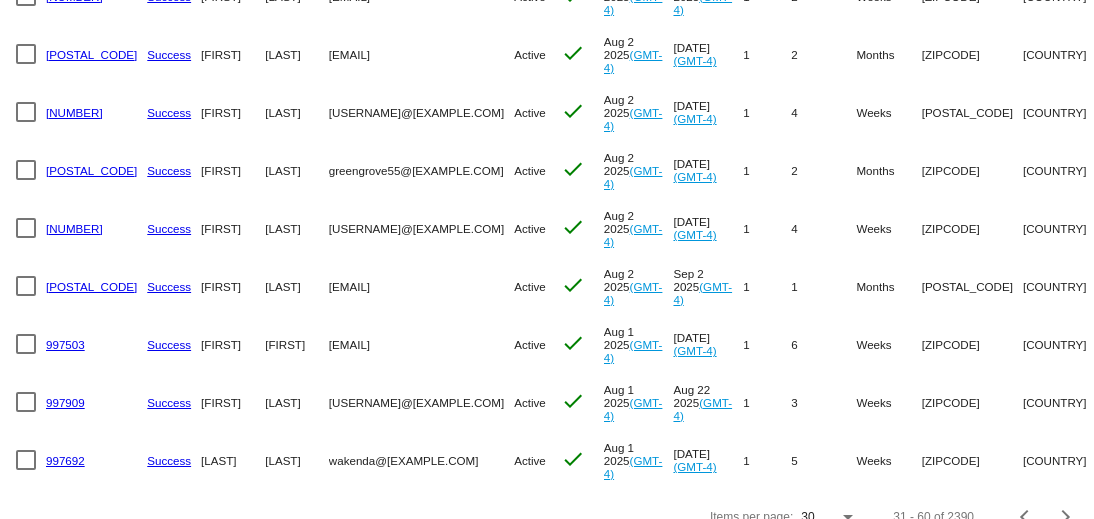 scroll, scrollTop: 1515, scrollLeft: 0, axis: vertical 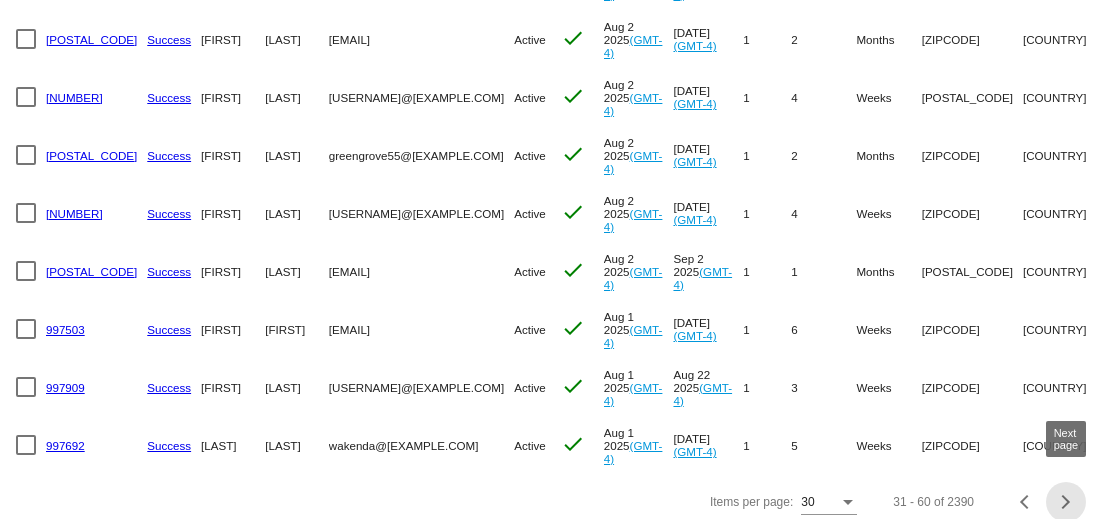 click 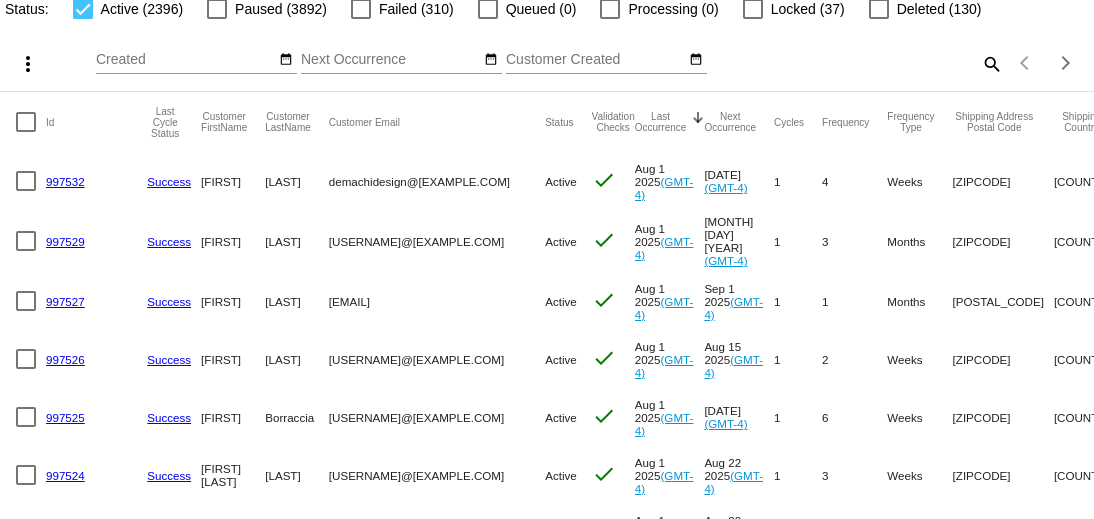 scroll, scrollTop: 92, scrollLeft: 0, axis: vertical 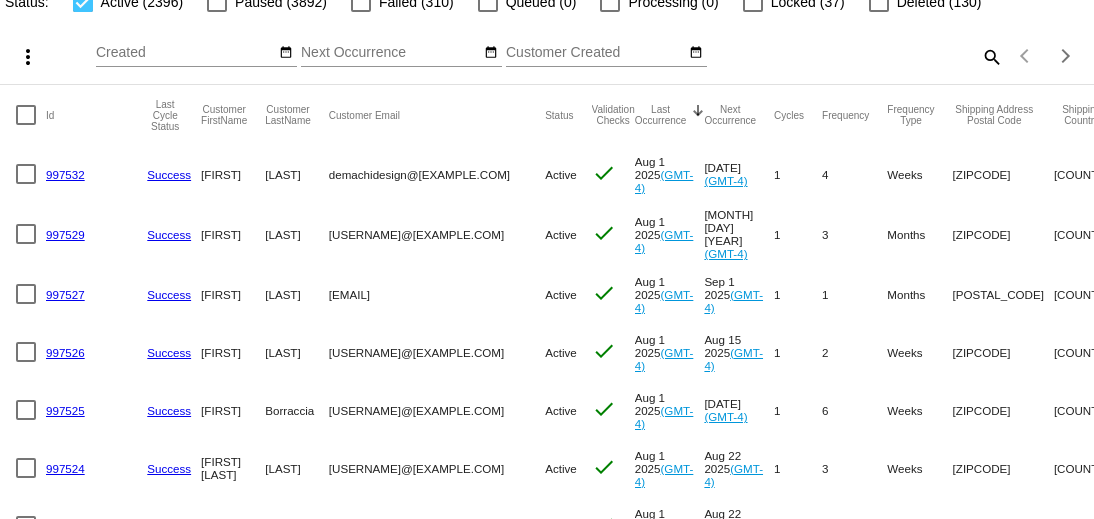 click on "k.dermis@sbcglobal.net" 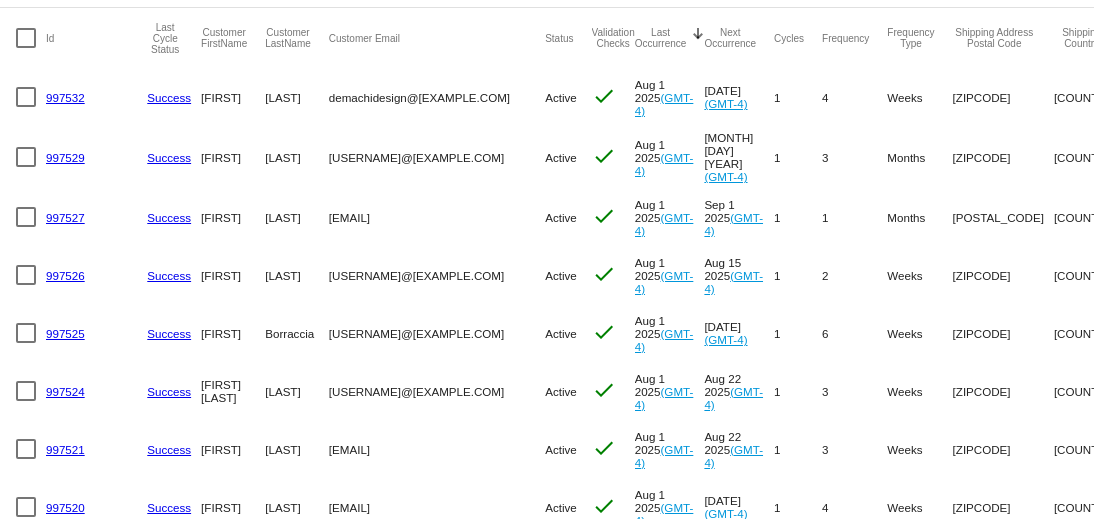 scroll, scrollTop: 172, scrollLeft: 0, axis: vertical 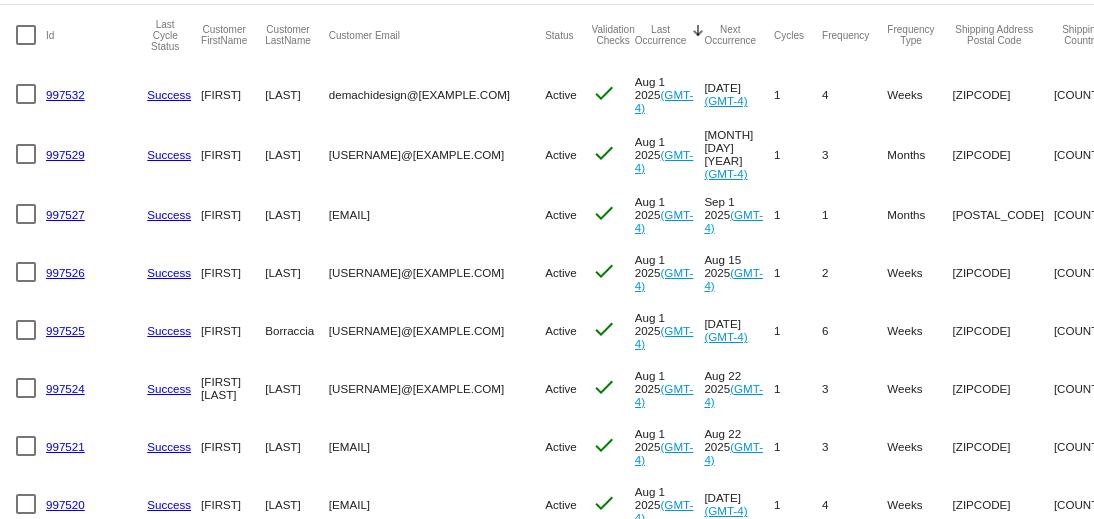 click on "tallmaus@yahoo.com" 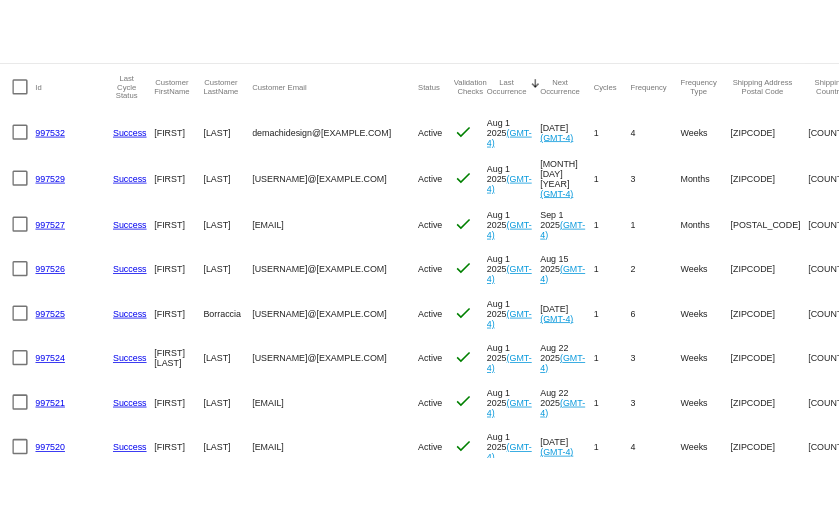 scroll, scrollTop: 119, scrollLeft: 0, axis: vertical 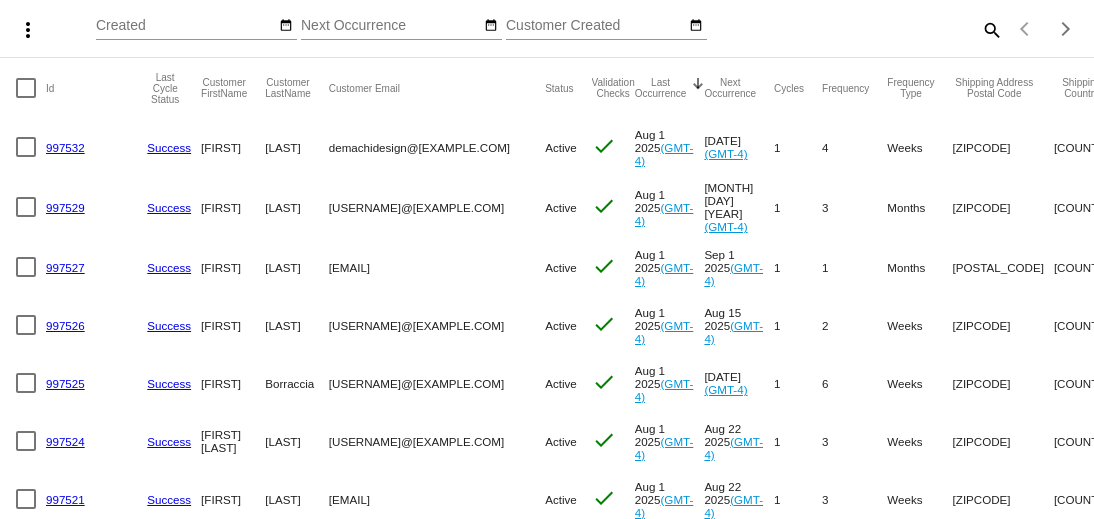 click on "tarhoo2009@gmail.com" 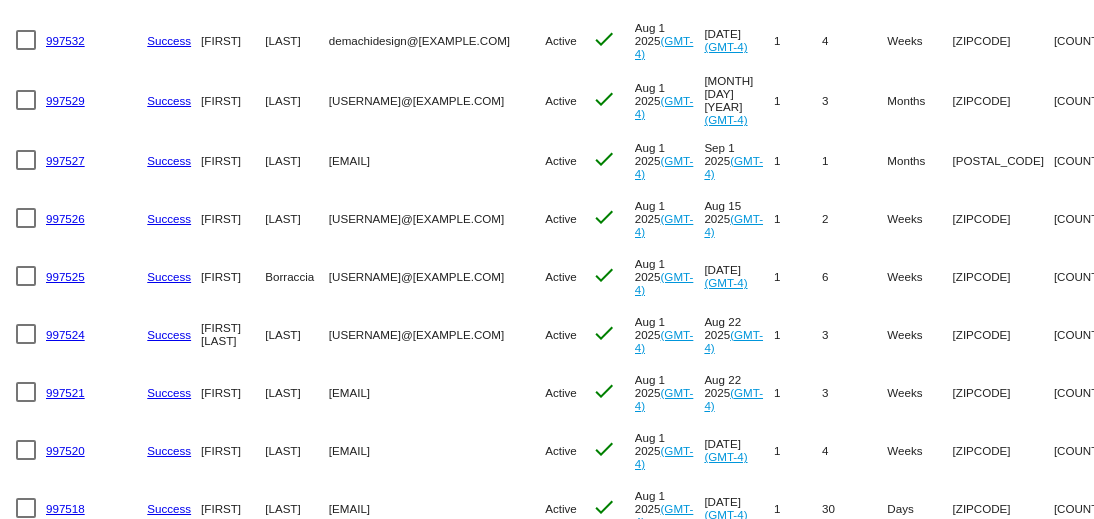 scroll, scrollTop: 236, scrollLeft: 0, axis: vertical 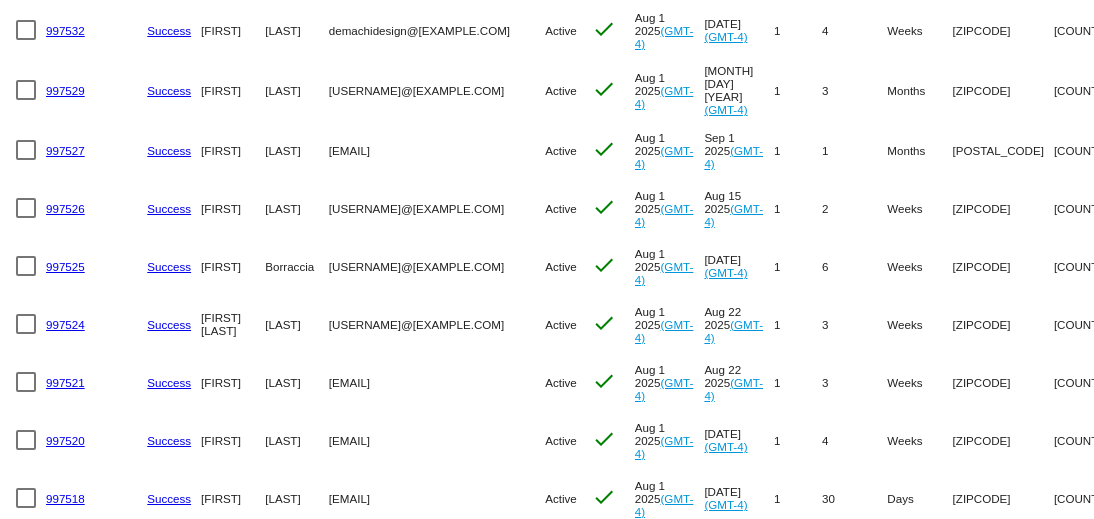 click on "epolkosnik@gmail.com" 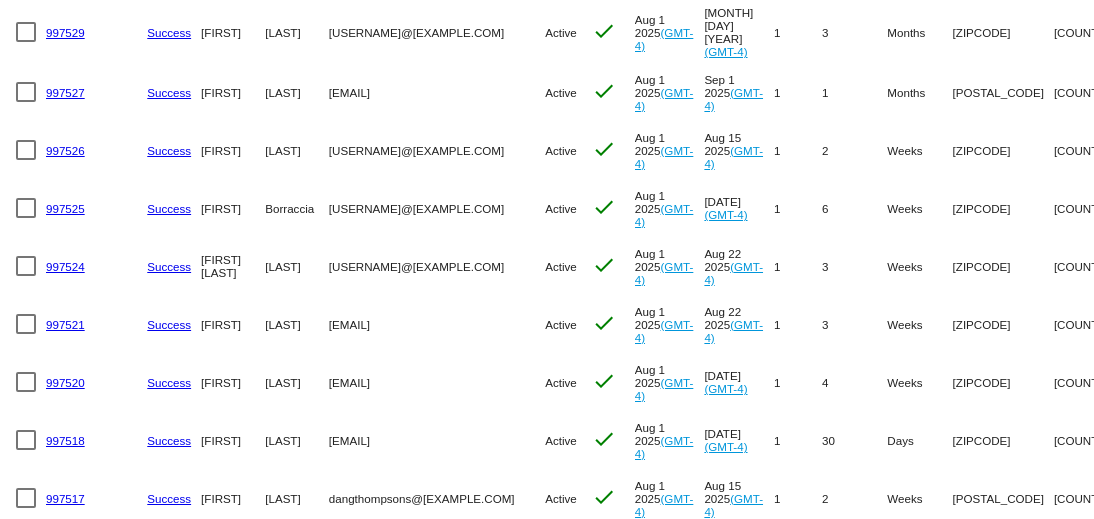 scroll, scrollTop: 296, scrollLeft: 0, axis: vertical 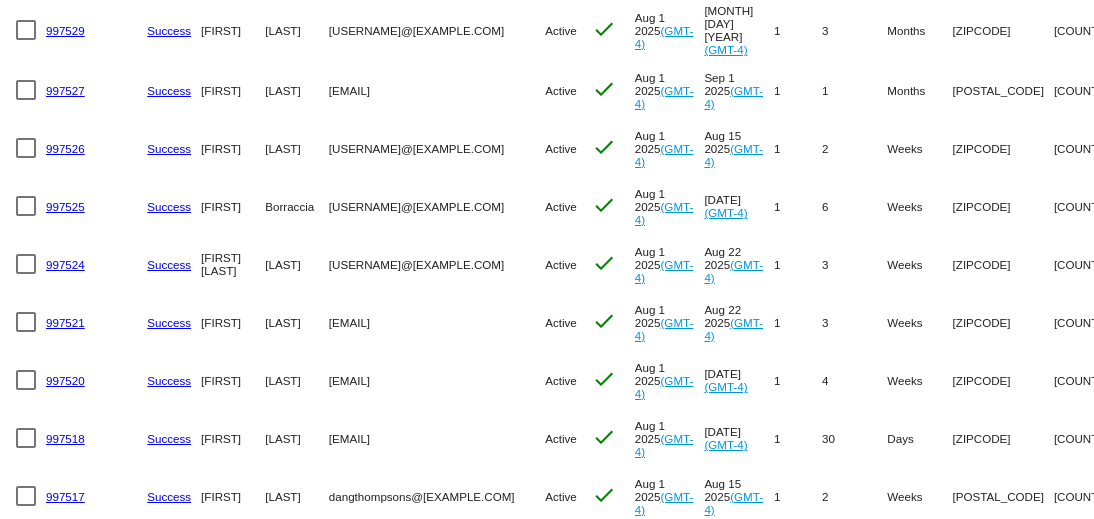 click on "tiffanydesilva76@gmail.com" 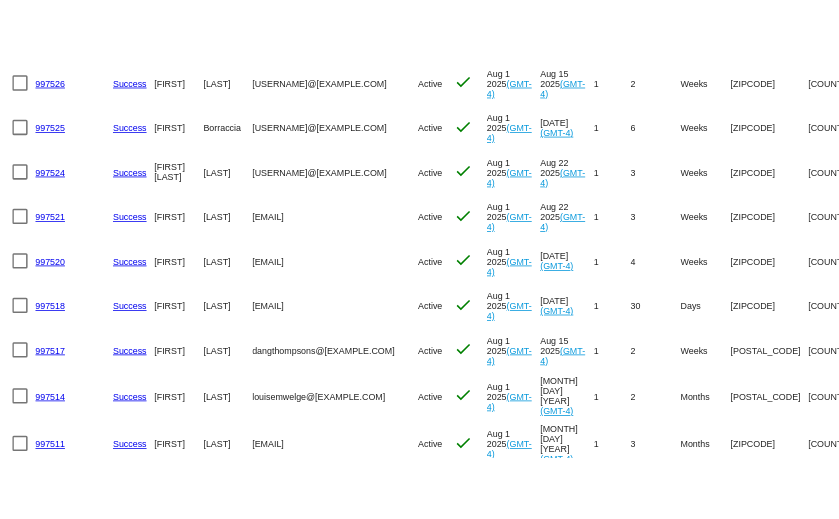 scroll, scrollTop: 446, scrollLeft: 0, axis: vertical 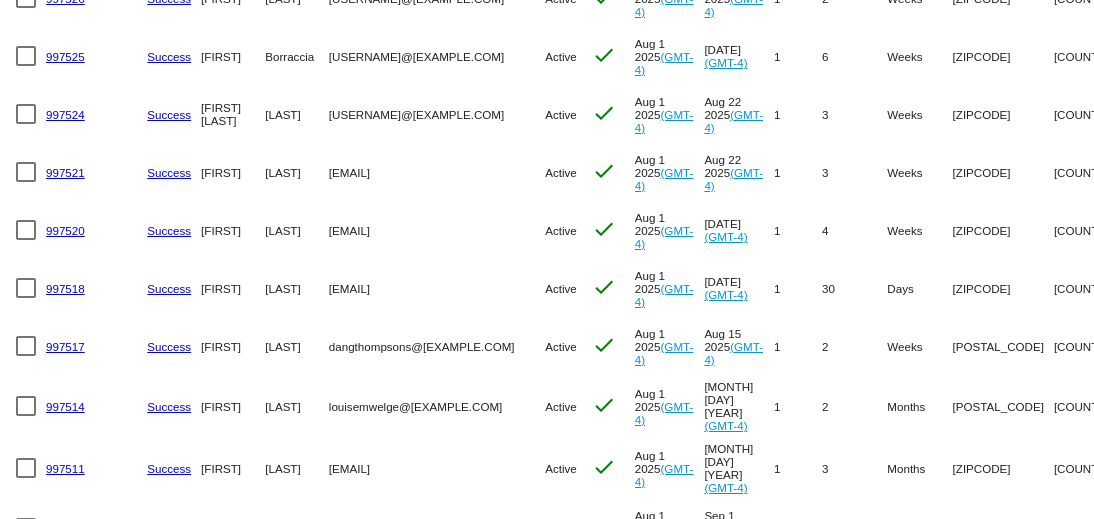 click on "dangthompsons@example.com" 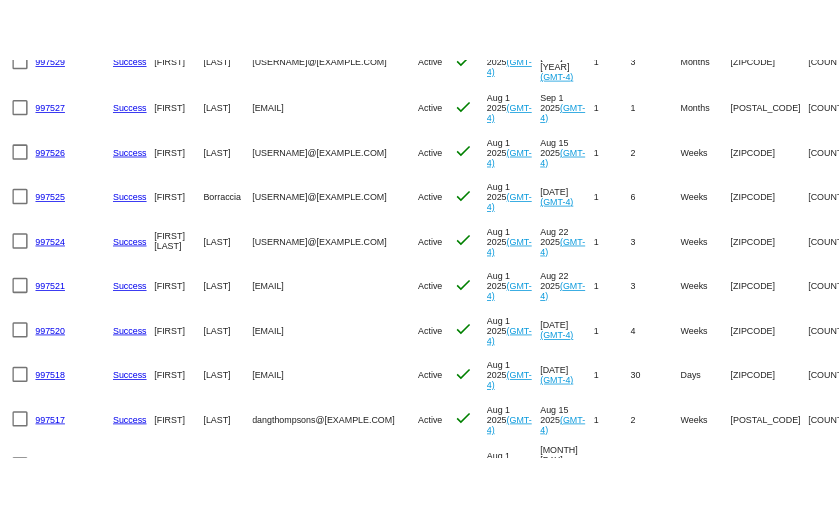 scroll, scrollTop: 319, scrollLeft: 0, axis: vertical 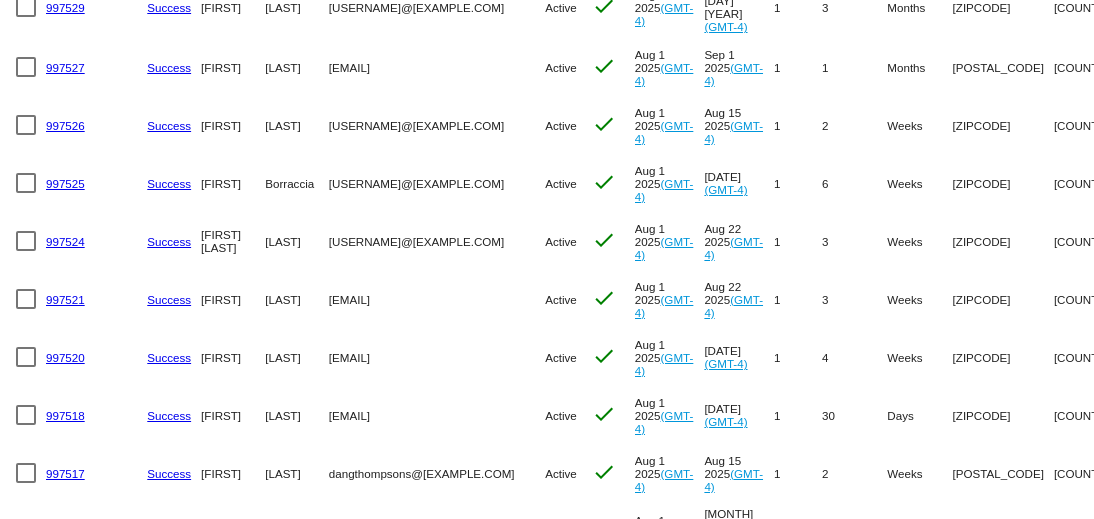 click on "k.dermis@sbcglobal.net" 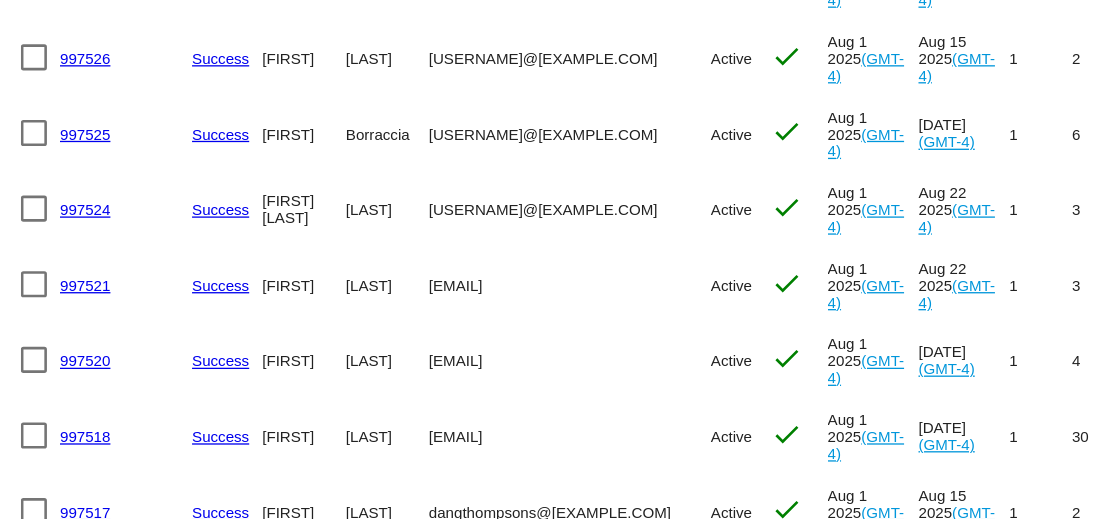 scroll, scrollTop: 319, scrollLeft: 0, axis: vertical 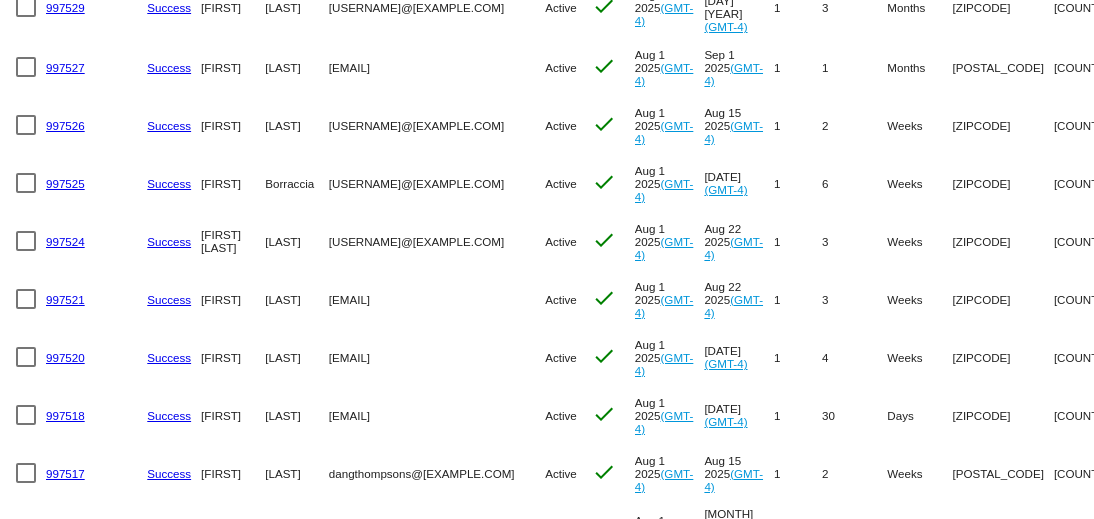 click on "dangthompsons@example.com" 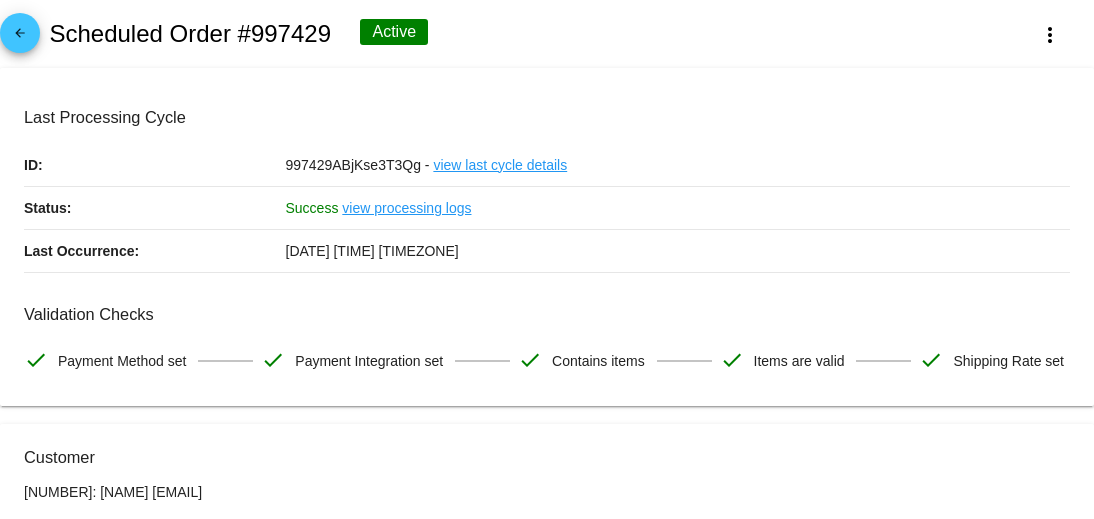 scroll, scrollTop: 0, scrollLeft: 0, axis: both 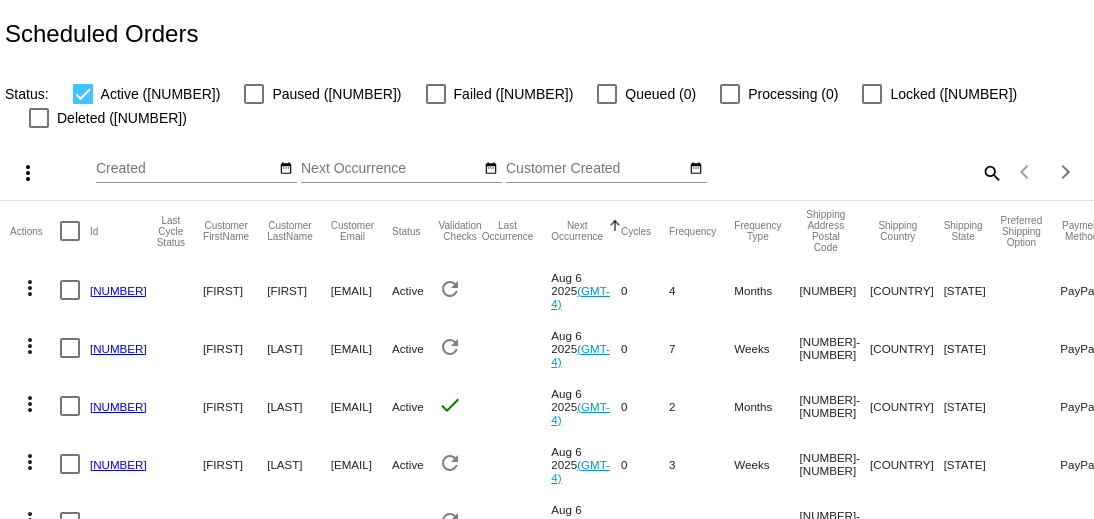 click on "search" 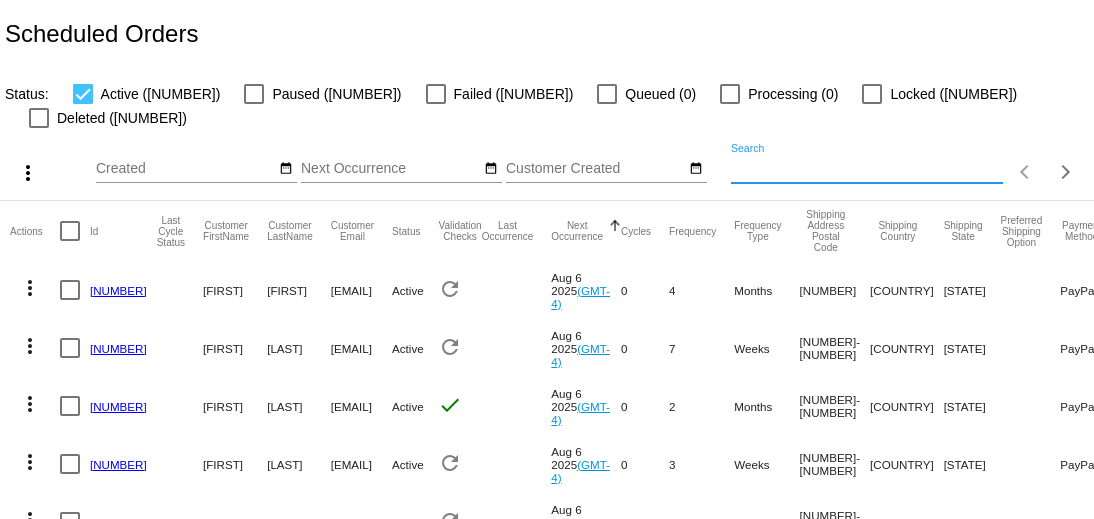 click on "Search" at bounding box center [867, 169] 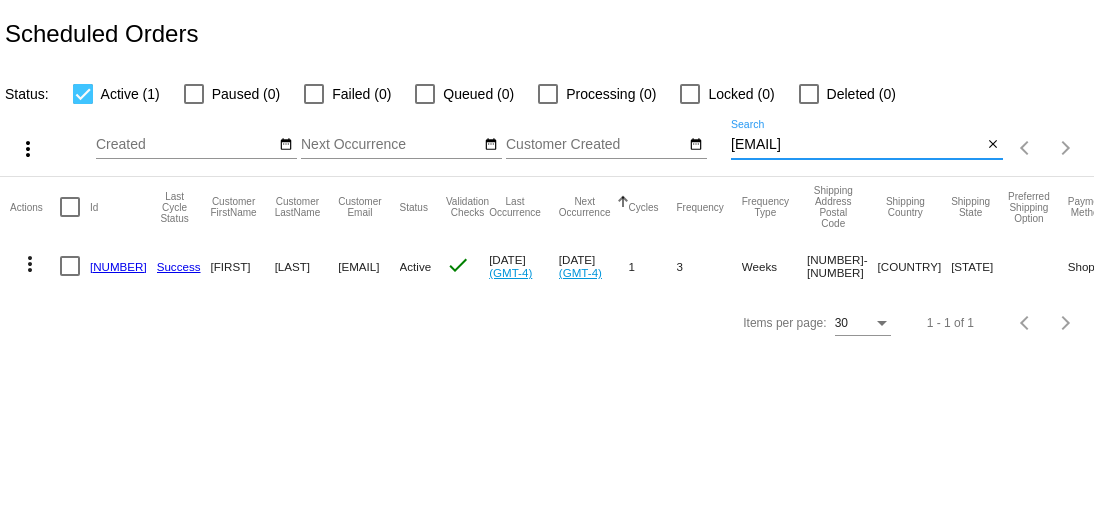 click on "nathaniel.d.carr@gmail.com
Search" 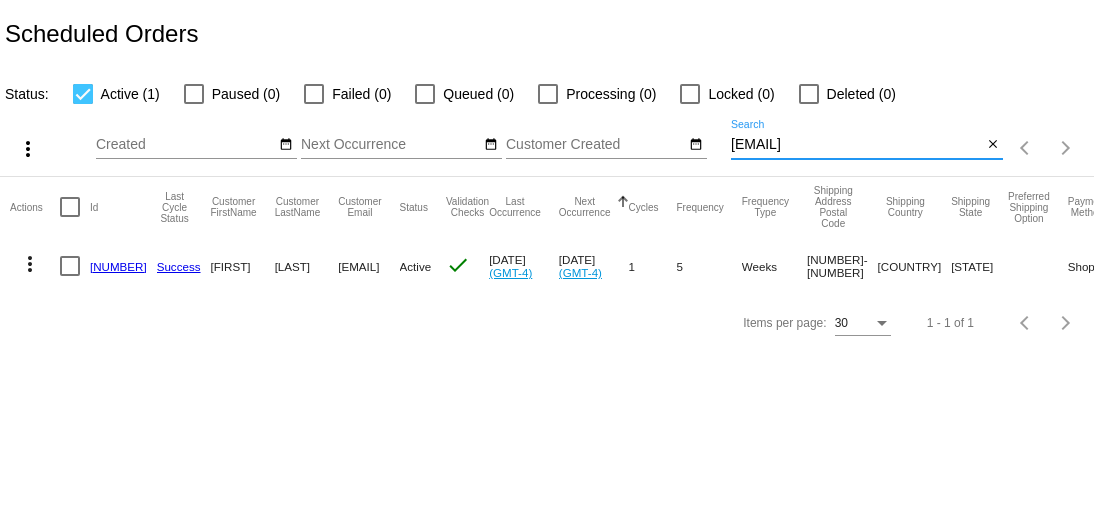 type on "[EMAIL]" 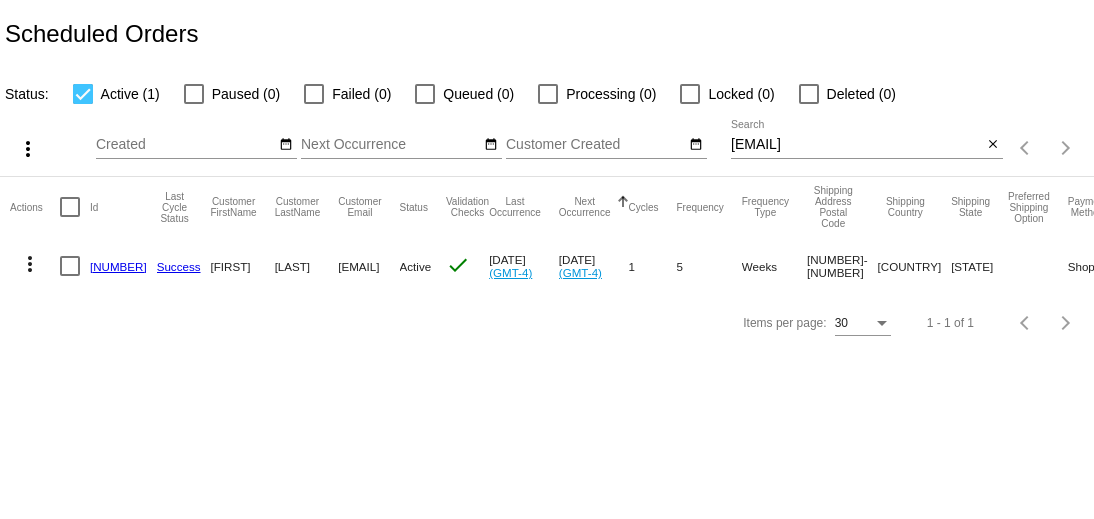 click on "[NUMBER]" 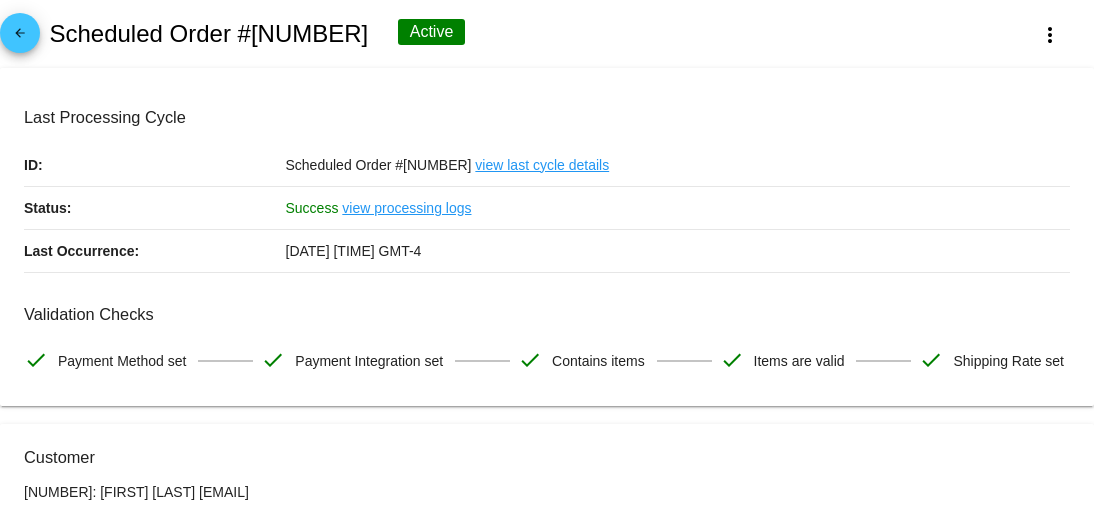 scroll, scrollTop: 0, scrollLeft: 0, axis: both 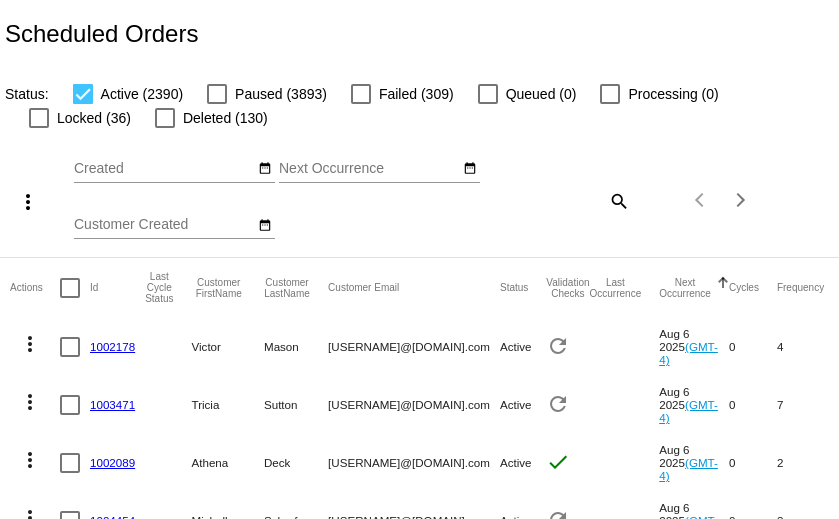 click on "search" 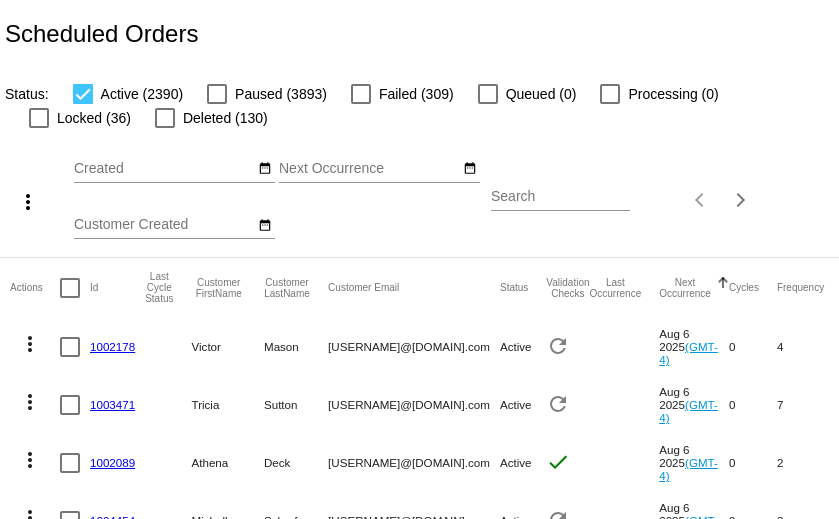 click on "Search" at bounding box center [560, 197] 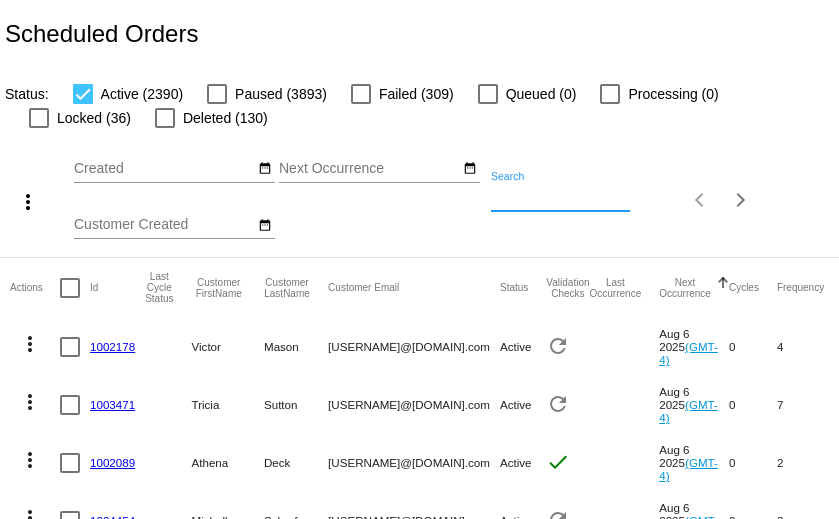 paste on "dave.riha@gmail.com" 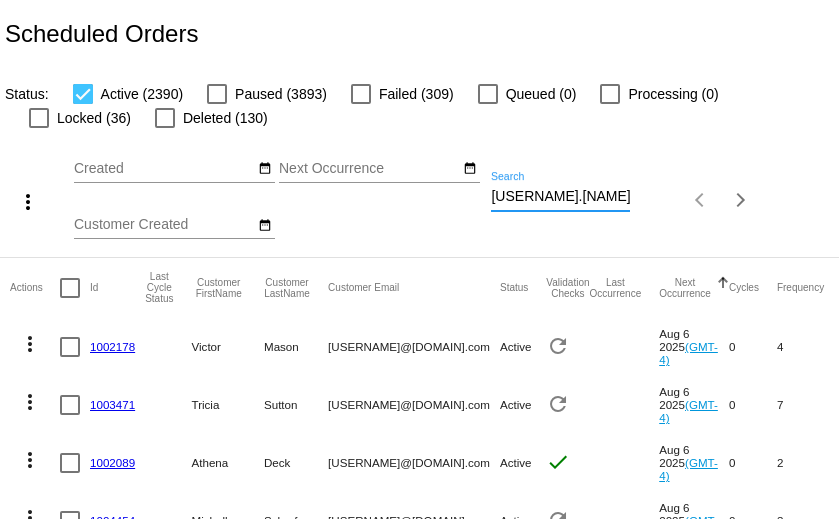 scroll, scrollTop: 0, scrollLeft: 37, axis: horizontal 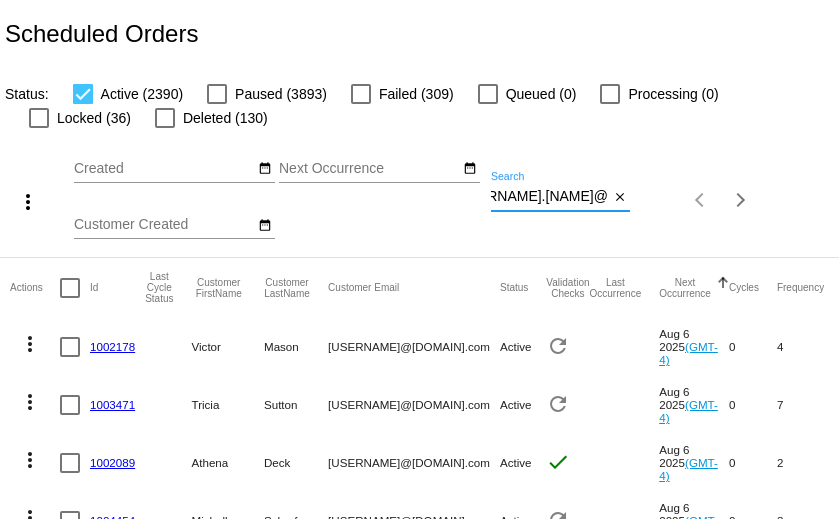 type on "[EMAIL]" 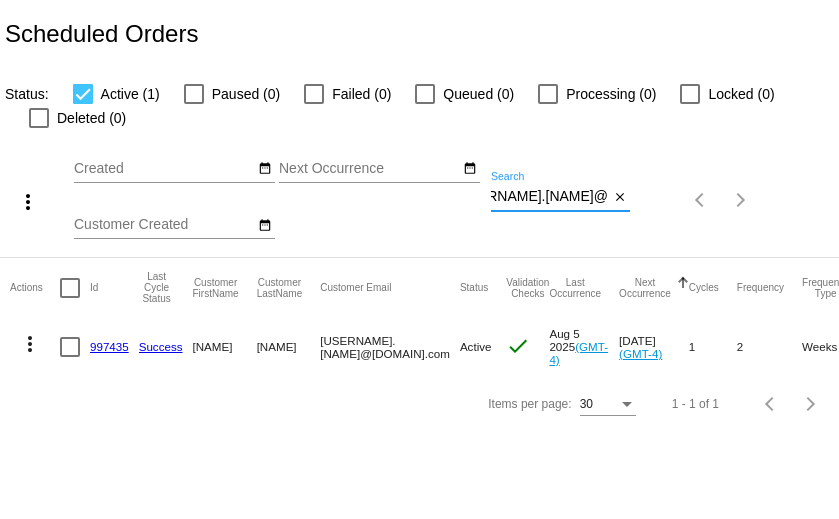 scroll, scrollTop: 0, scrollLeft: 0, axis: both 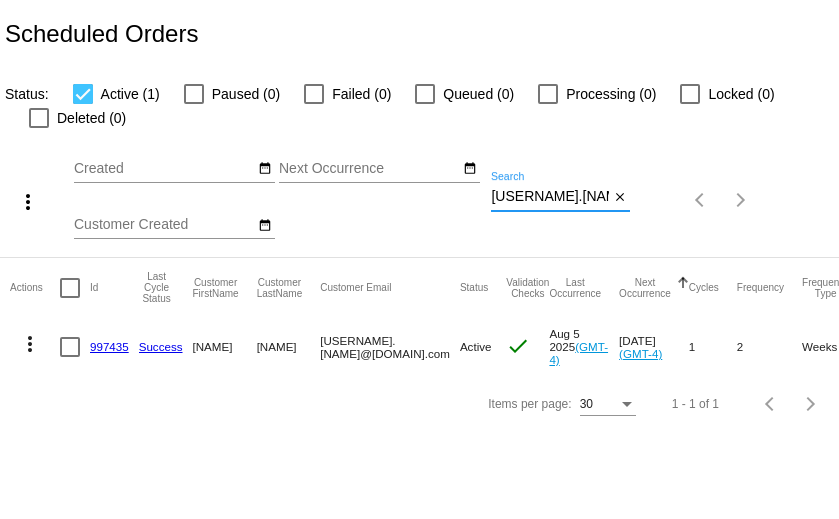 click on "997435" 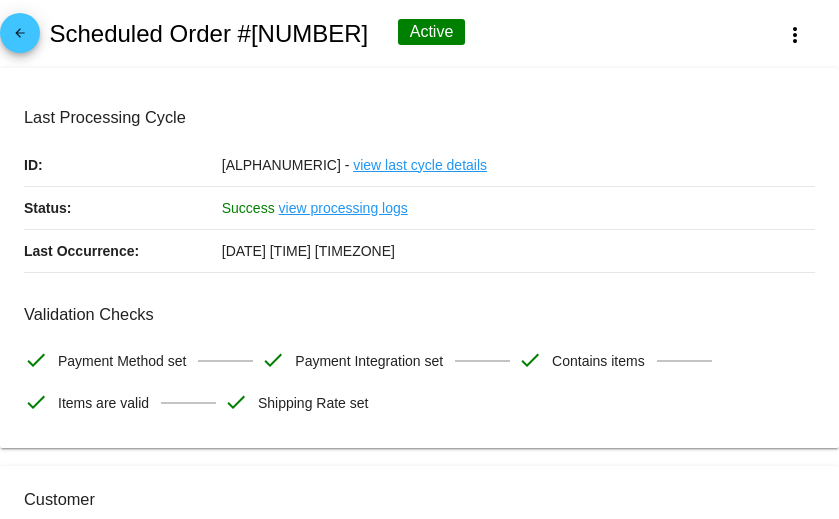 scroll, scrollTop: 0, scrollLeft: 0, axis: both 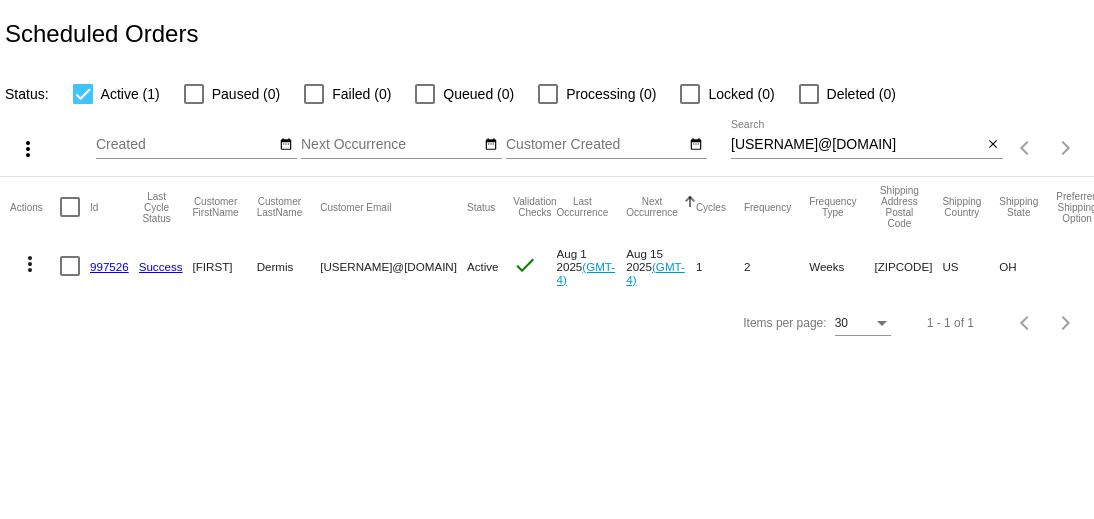 click on "[USERNAME]@[DOMAIN]" at bounding box center (856, 145) 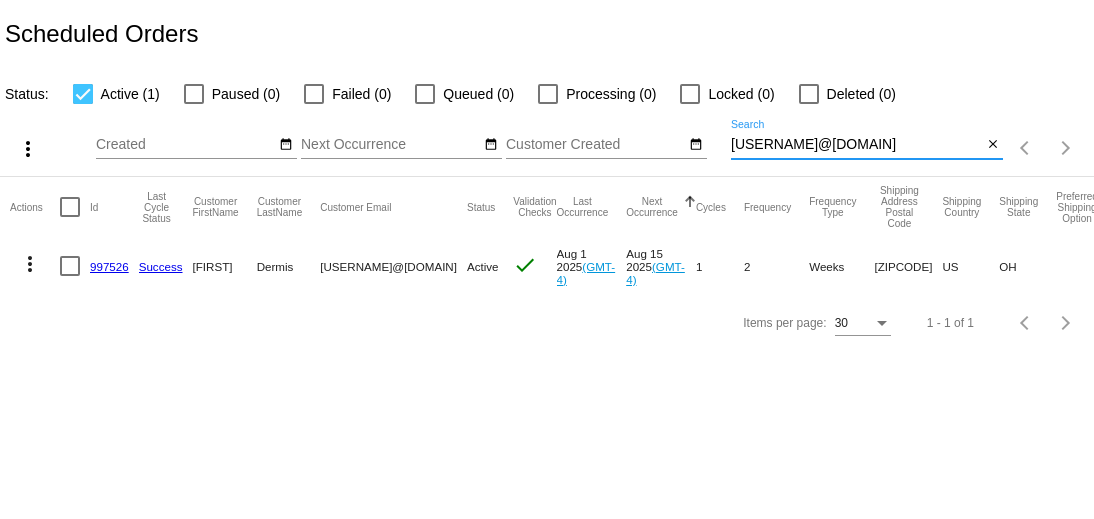 click on "[USERNAME]@[DOMAIN]" at bounding box center [856, 145] 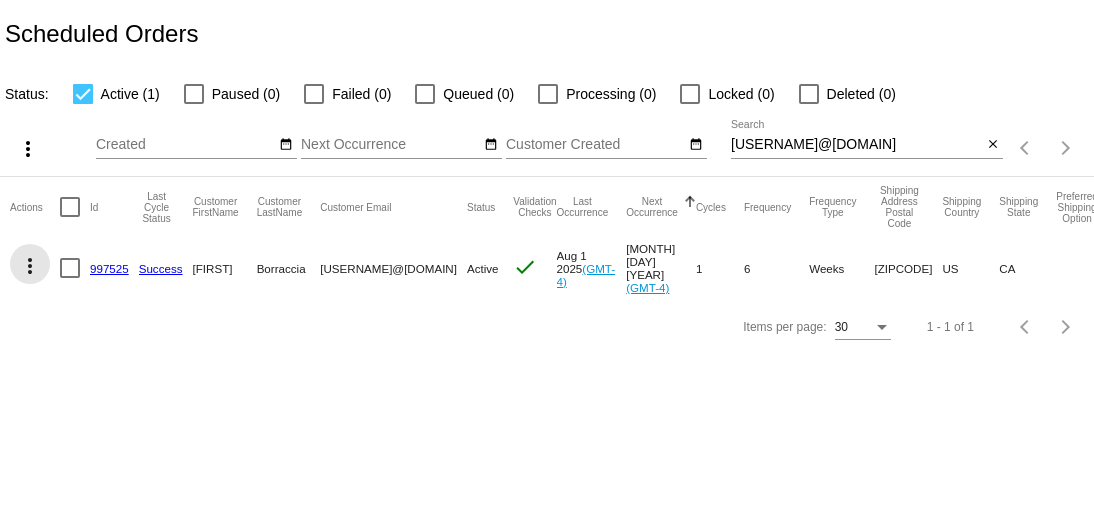click on "more_vert" 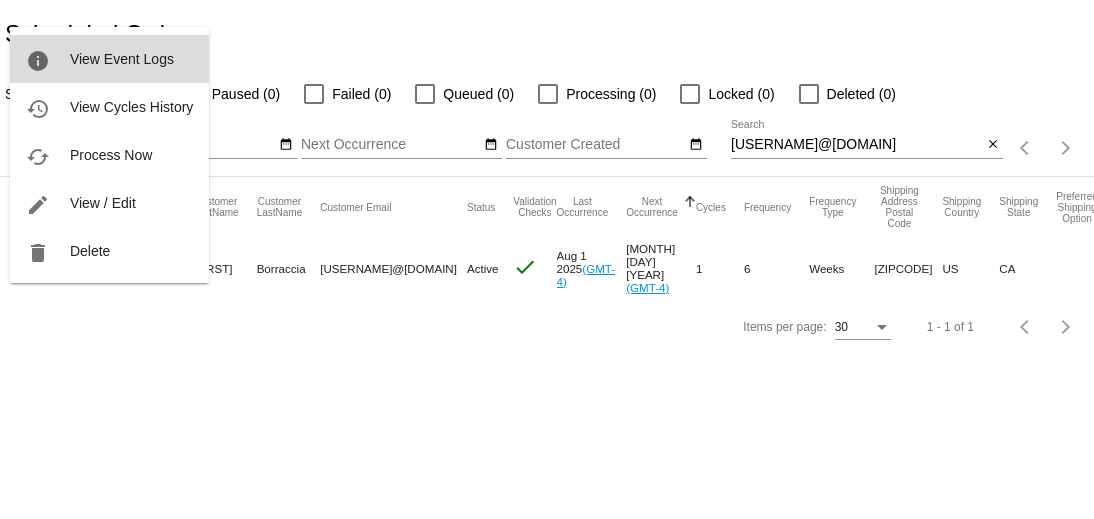 click on "View Event Logs" at bounding box center [122, 59] 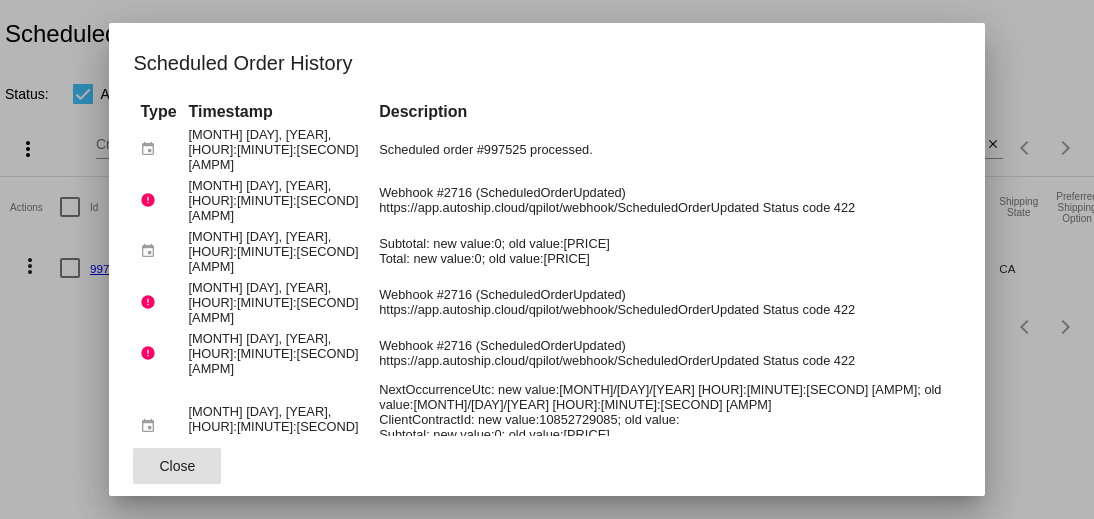 click on "Close" 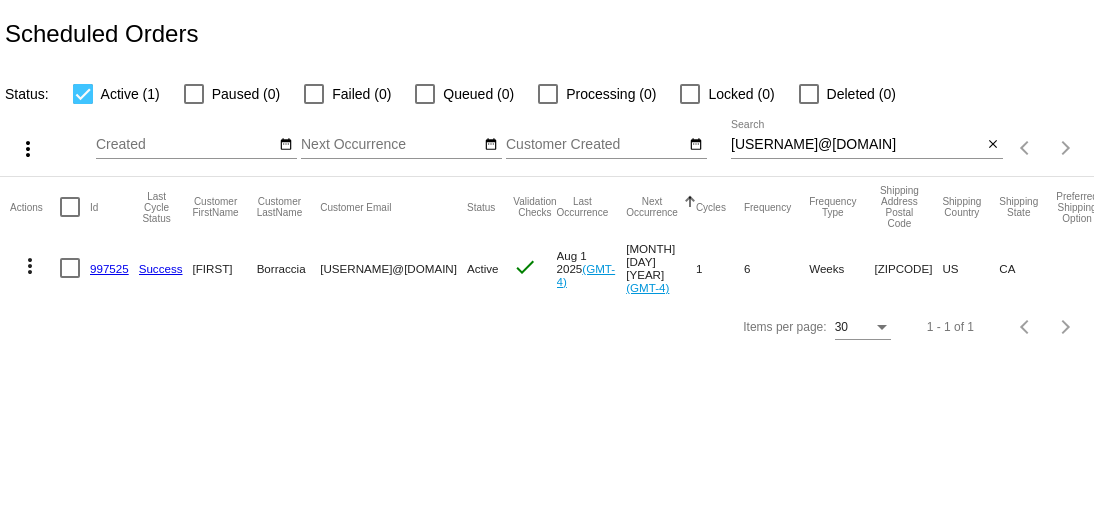 click on "tallmaus@yahoo.com" at bounding box center (856, 145) 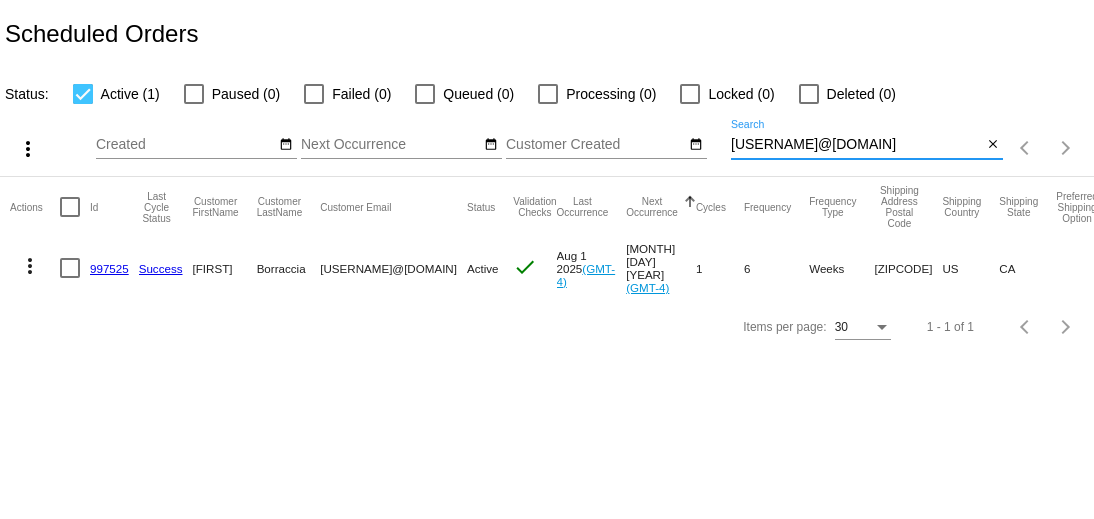 click on "tallmaus@yahoo.com" at bounding box center (856, 145) 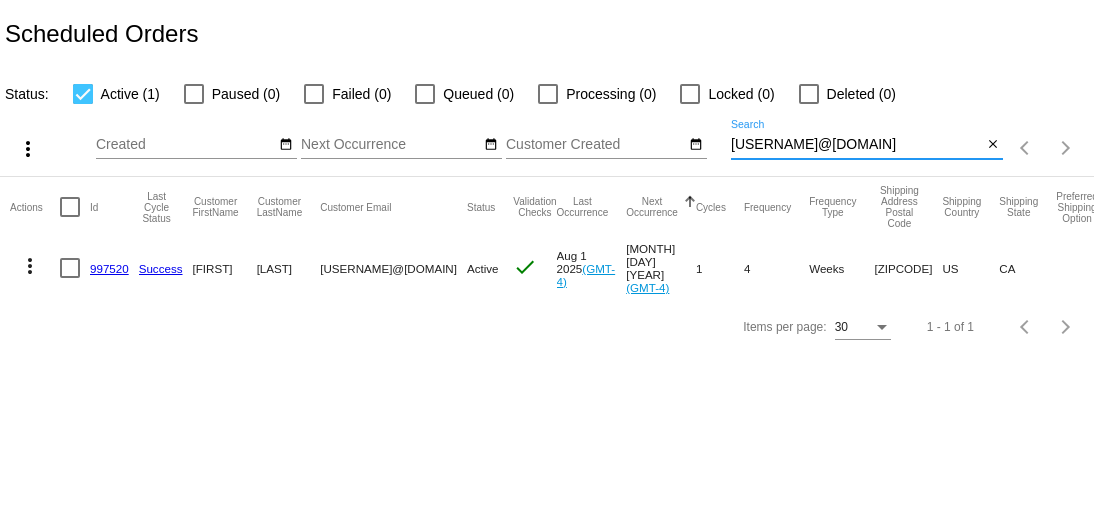 click on "gwinczner@gmail.com
Search" 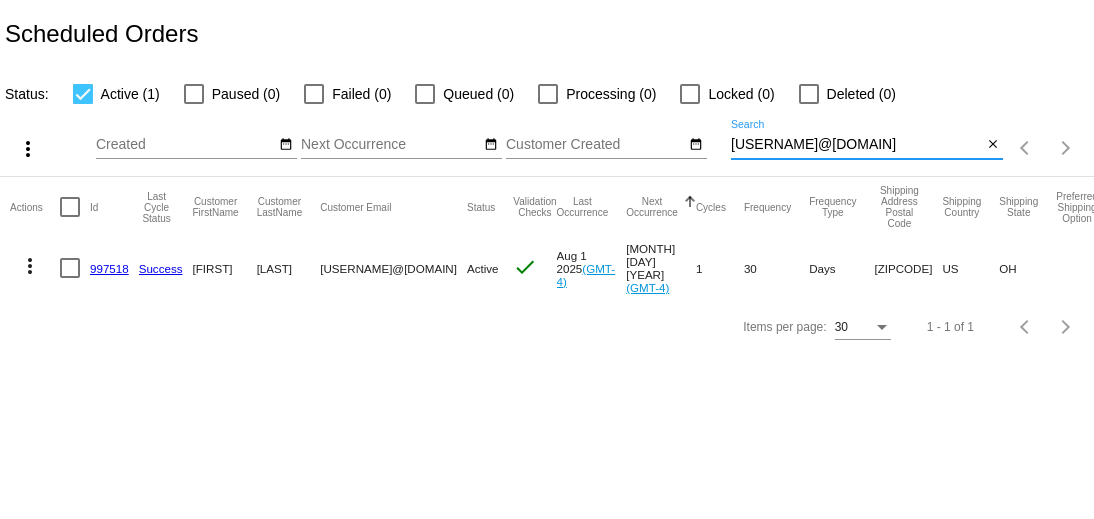 click on "tiffanydesilva76@gmail.com" at bounding box center [856, 145] 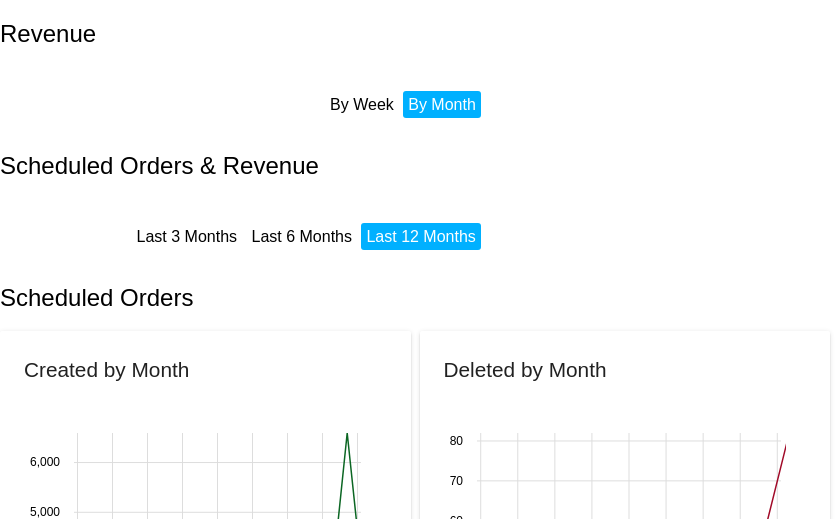 scroll, scrollTop: 0, scrollLeft: 0, axis: both 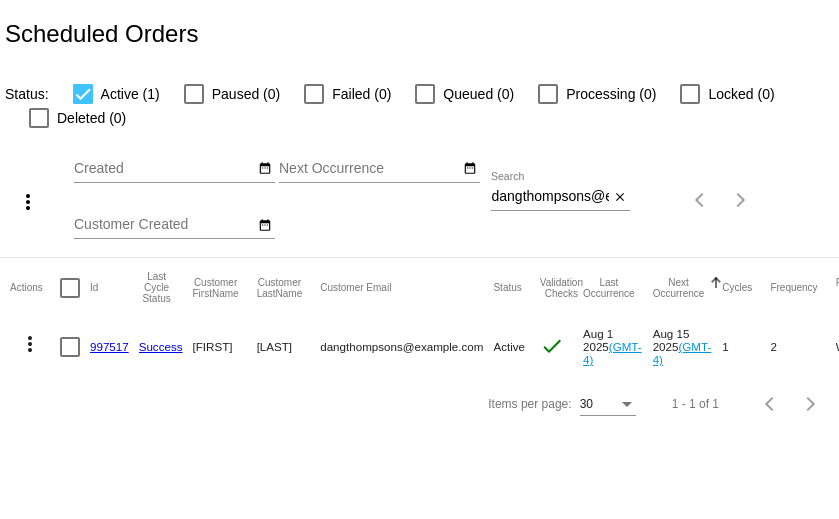 click on "dangthompsons@example.com" at bounding box center (550, 197) 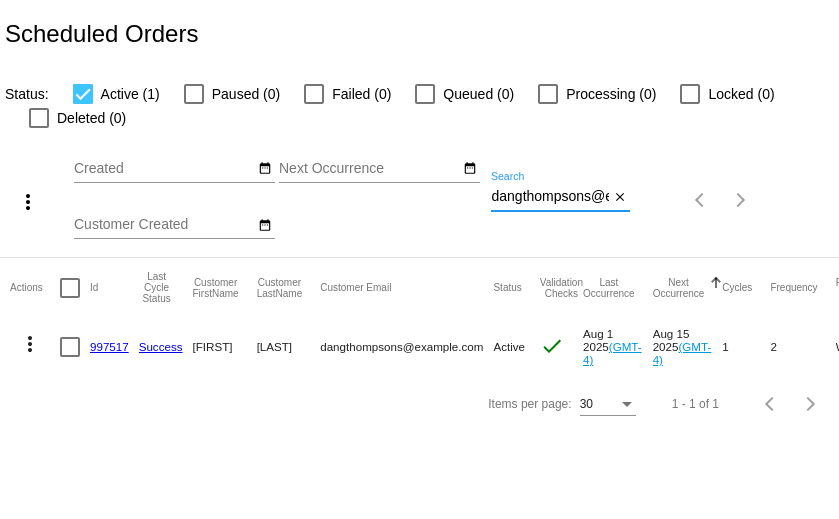 click on "dangthompsons@example.com" at bounding box center (550, 197) 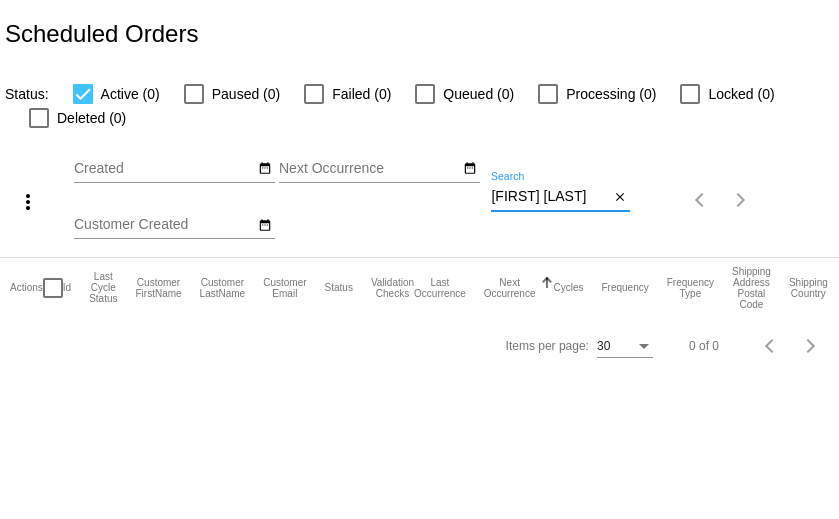 type on "[FIRST] [LAST]" 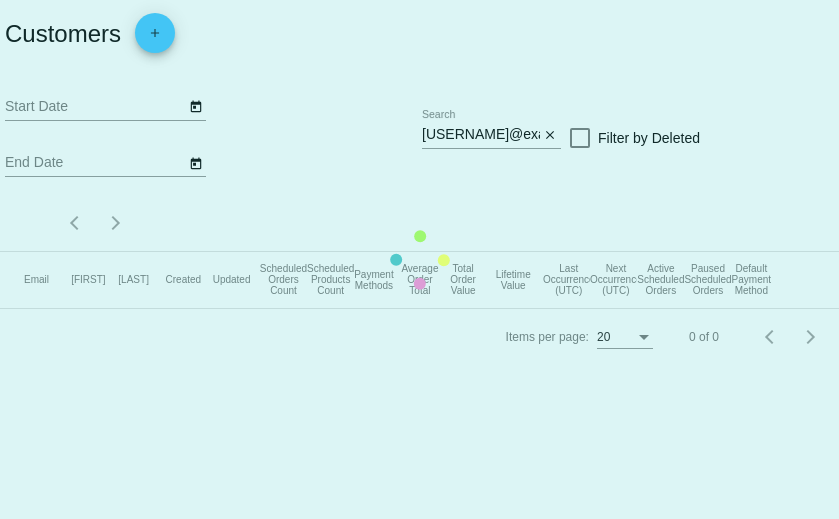 scroll, scrollTop: 0, scrollLeft: 0, axis: both 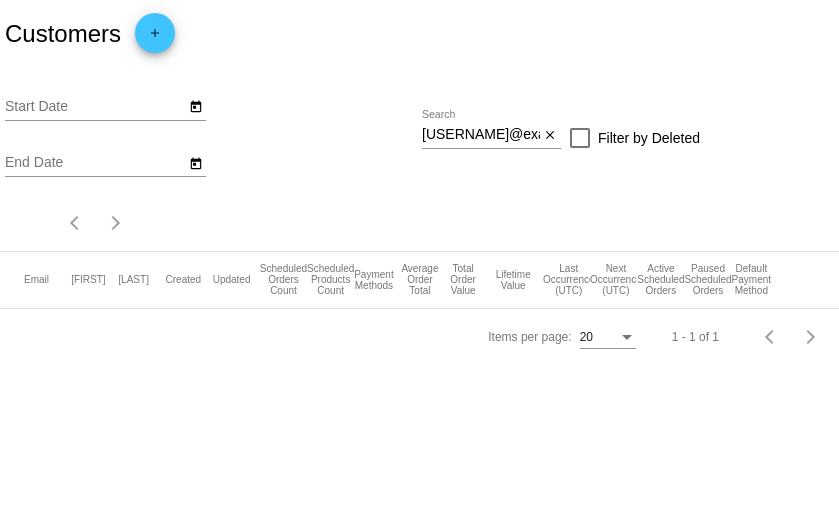 click on "sreidrf@gmail.com" at bounding box center (481, 135) 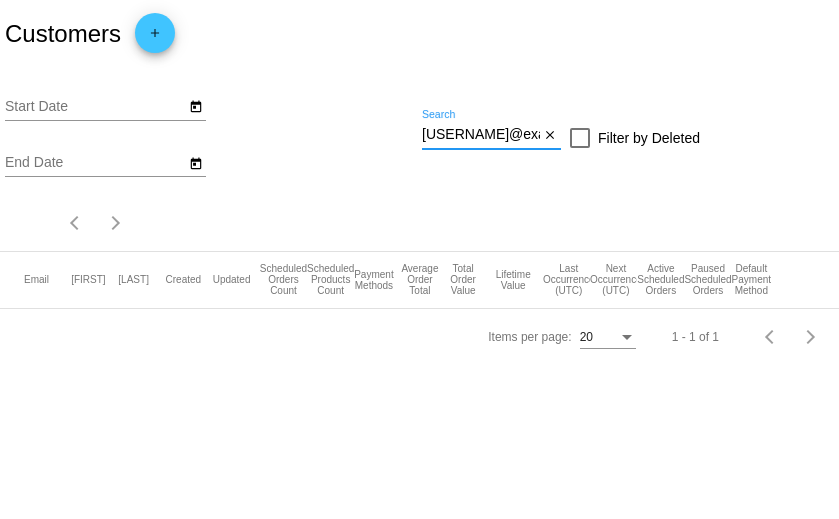 click on "sreidrf@gmail.com" at bounding box center (481, 135) 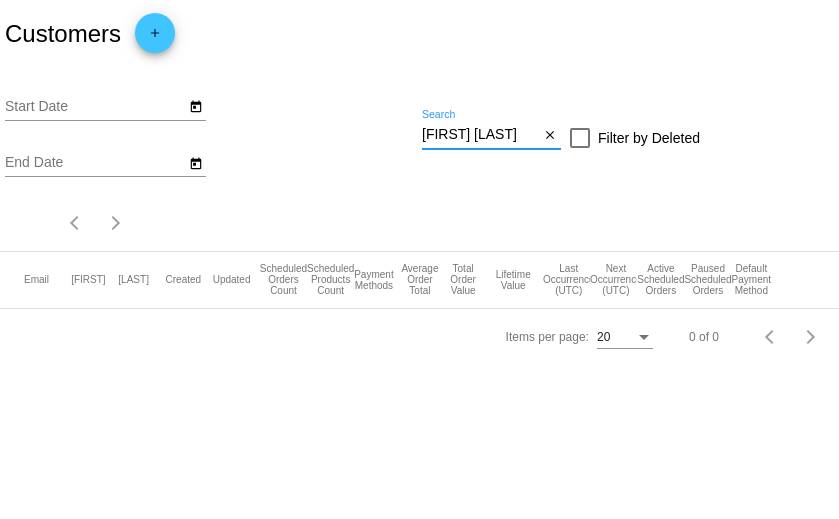 type on "[FIRST] [LAST]" 